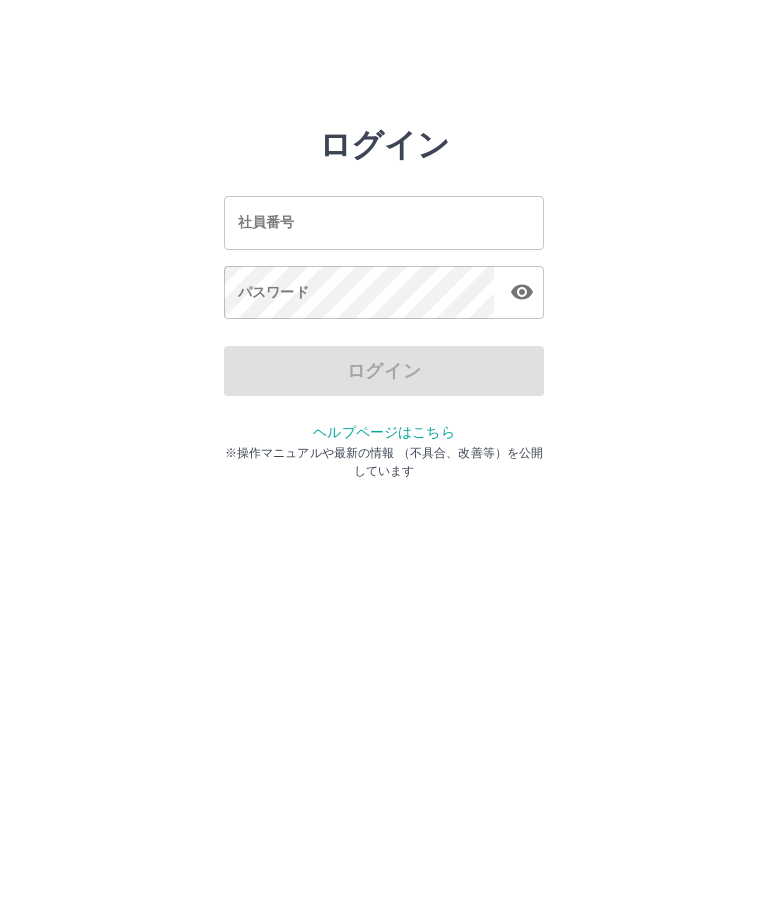 scroll, scrollTop: 0, scrollLeft: 0, axis: both 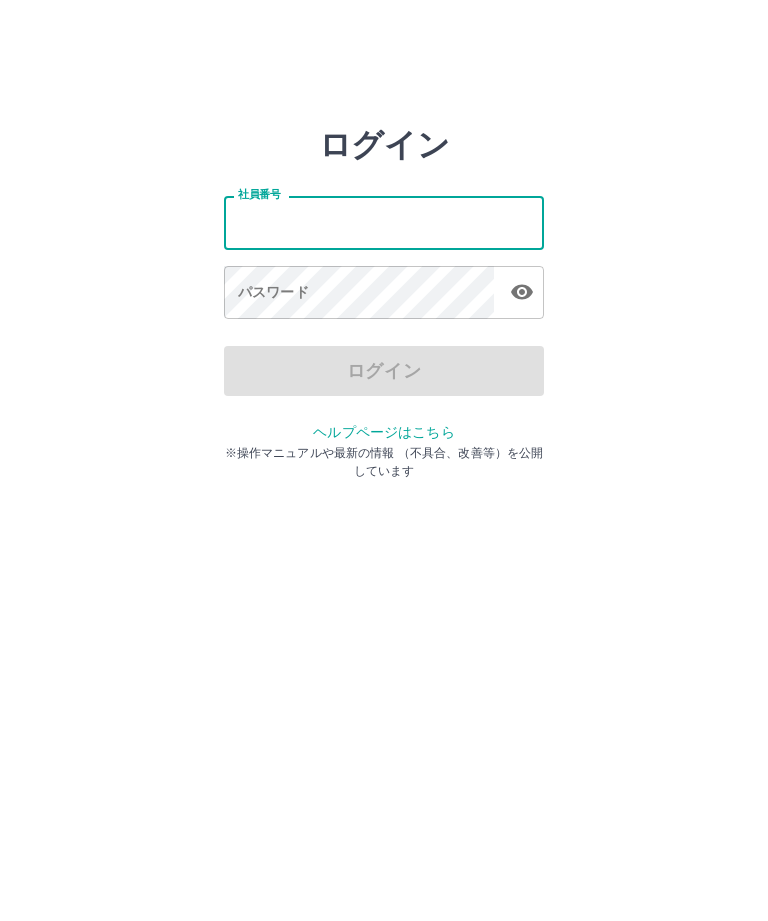 click on "社員番号" at bounding box center [384, 222] 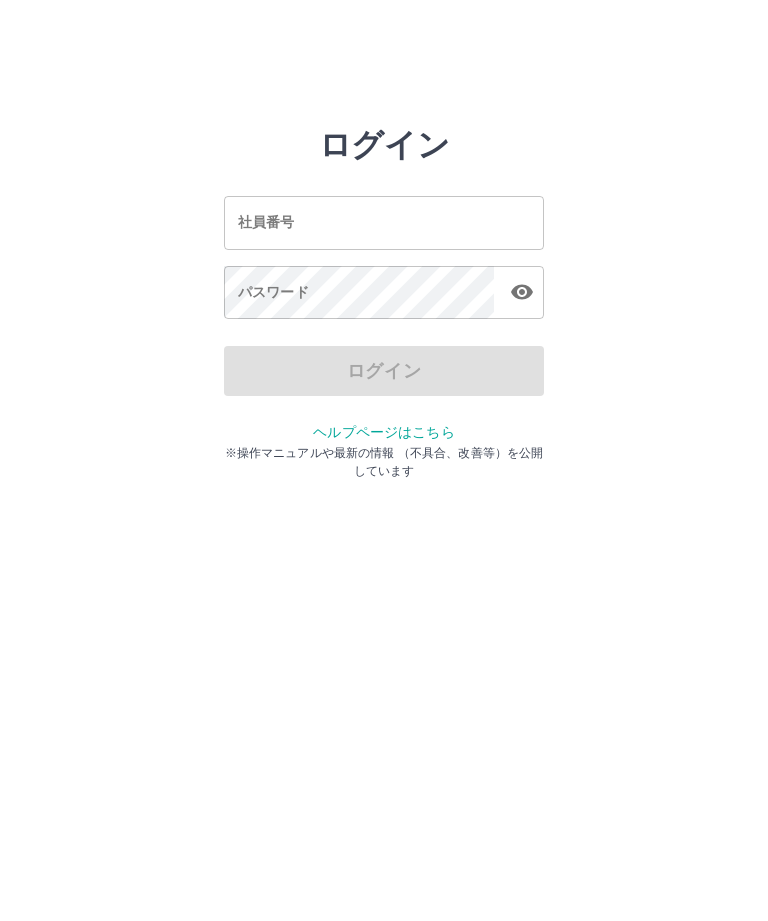 click on "社員番号" at bounding box center (384, 222) 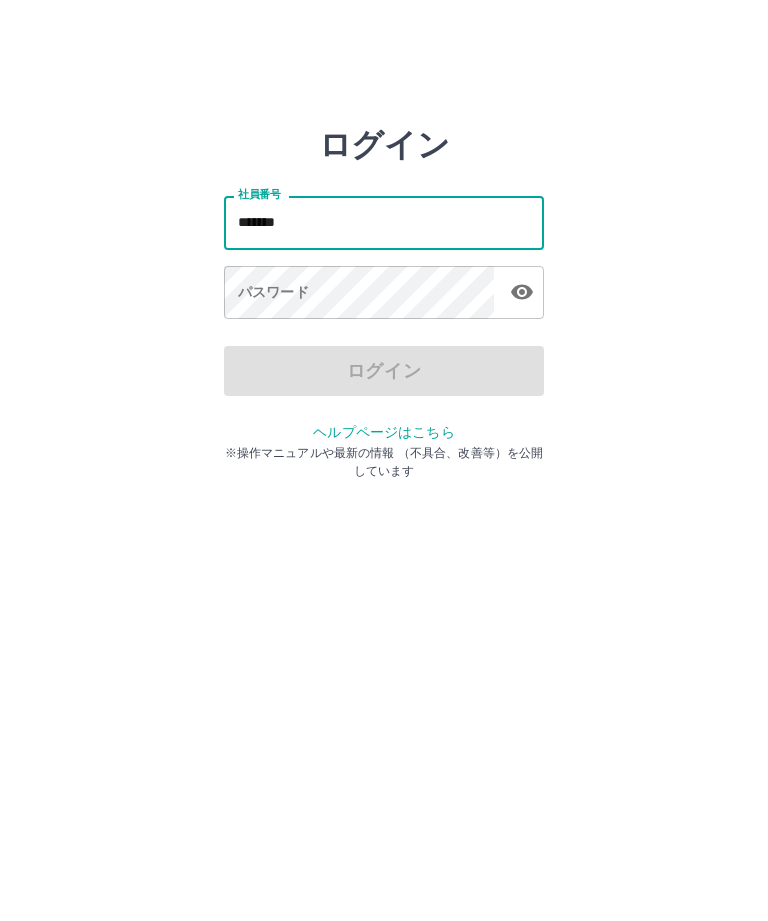 type on "*******" 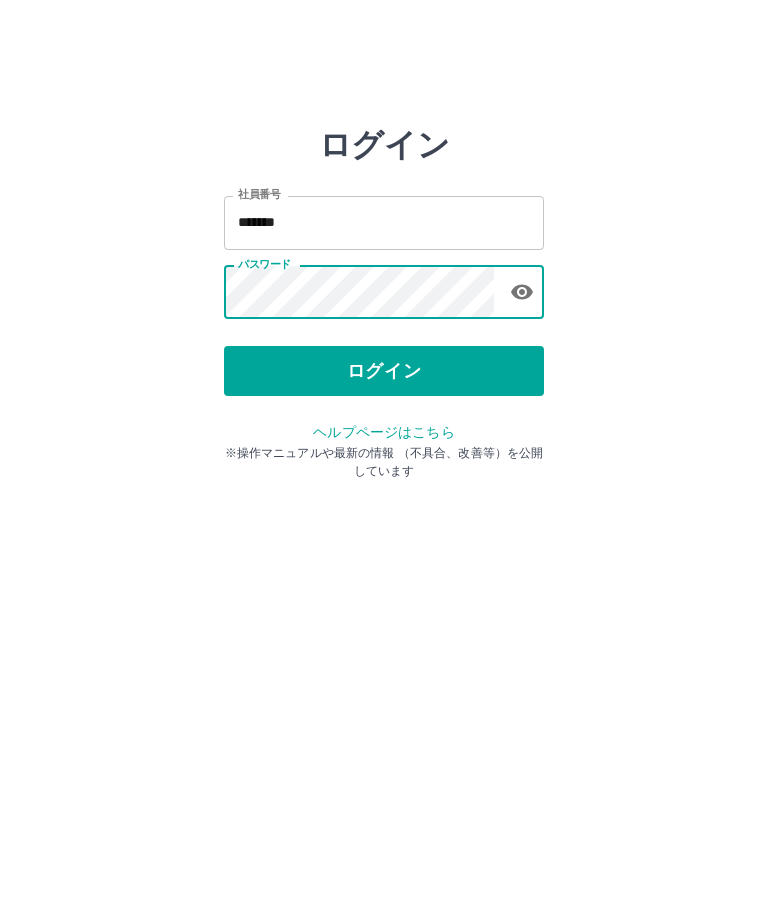 click on "ログイン" at bounding box center (384, 371) 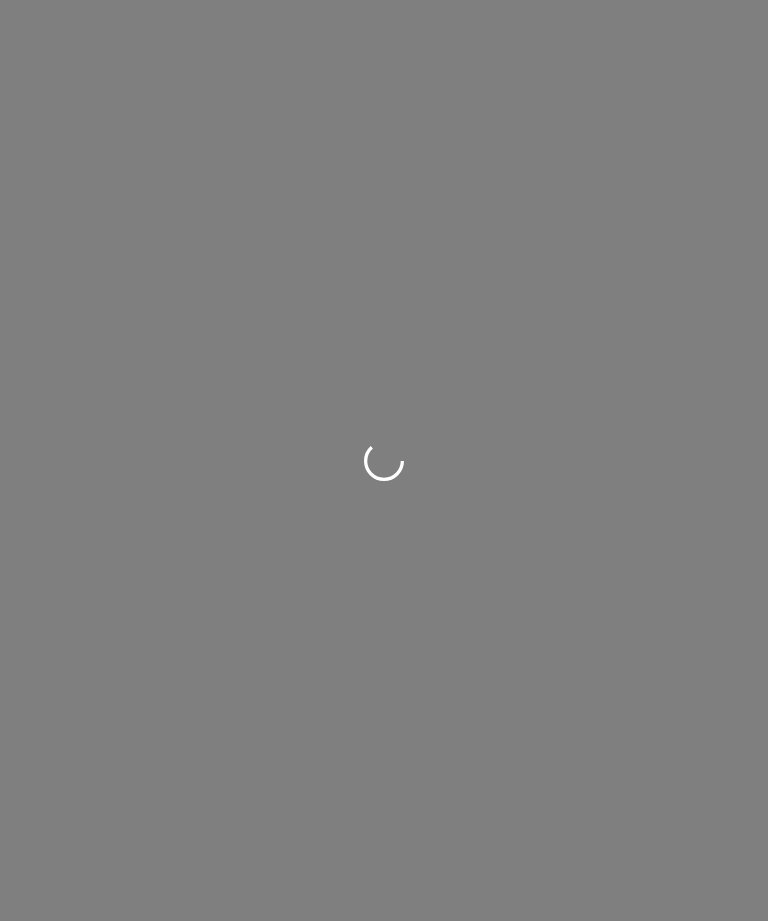 scroll, scrollTop: 0, scrollLeft: 0, axis: both 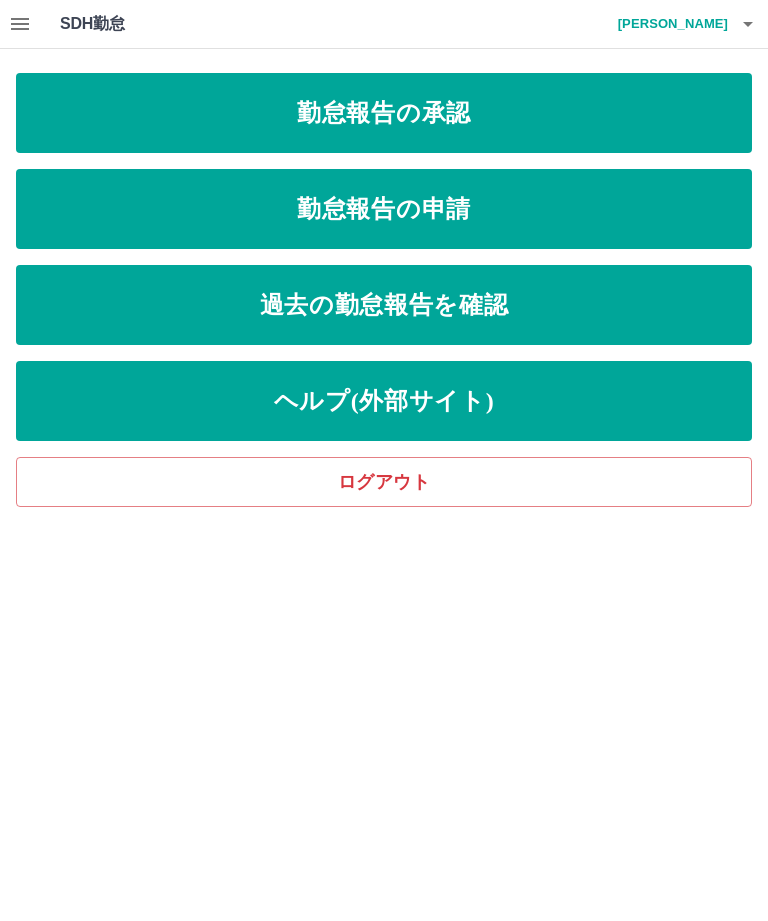 click on "過去の勤怠報告を確認" at bounding box center [384, 305] 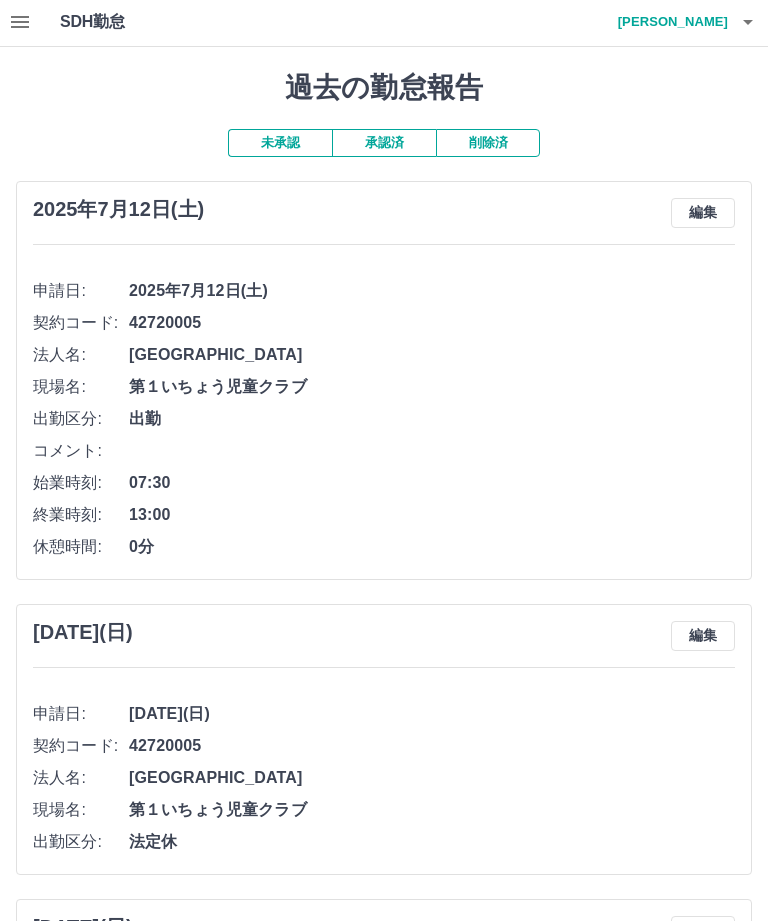 scroll, scrollTop: 0, scrollLeft: 0, axis: both 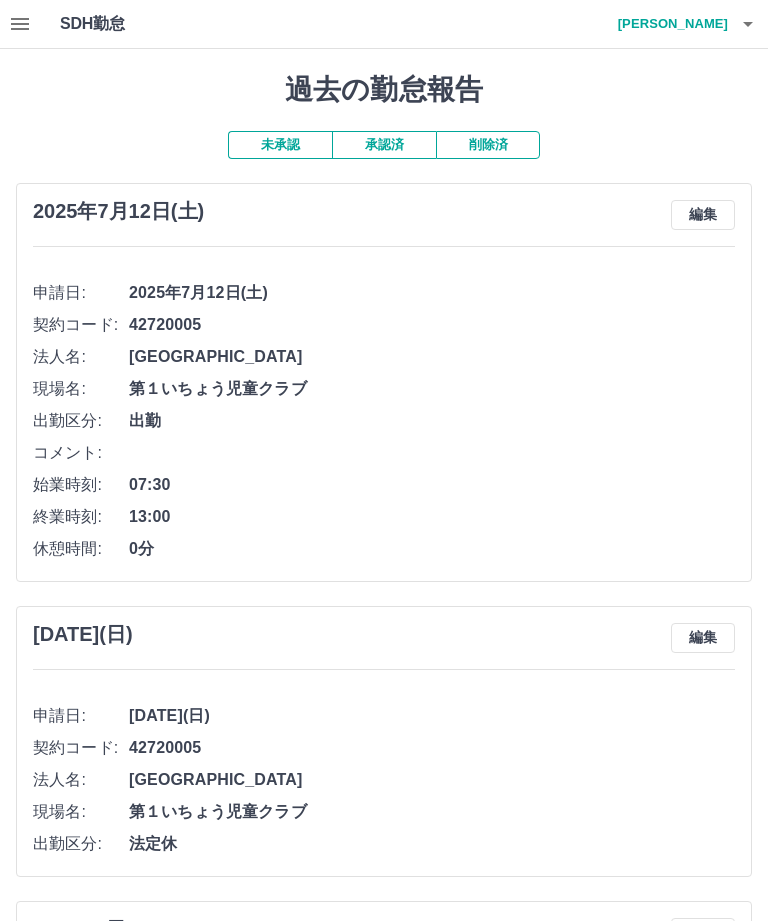 click on "承認済" at bounding box center (384, 145) 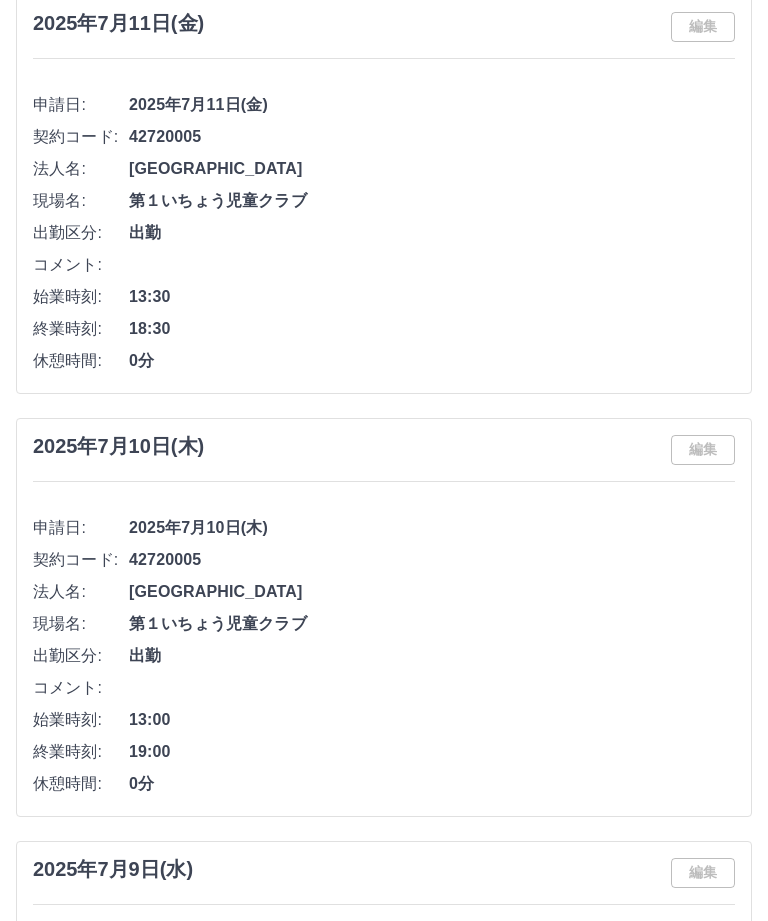scroll, scrollTop: 0, scrollLeft: 0, axis: both 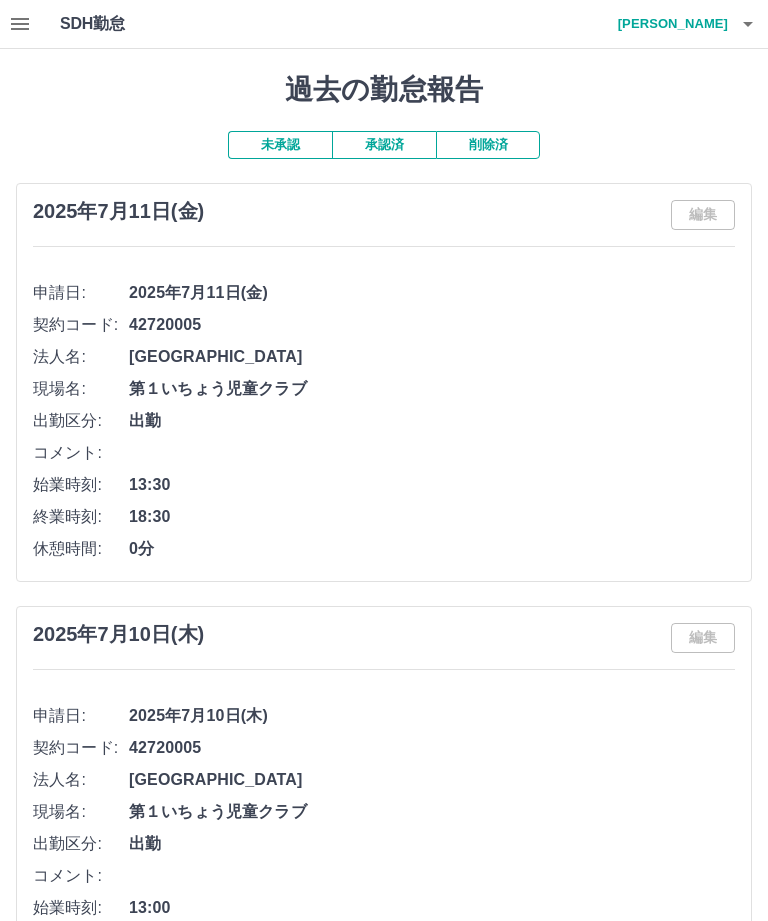 click 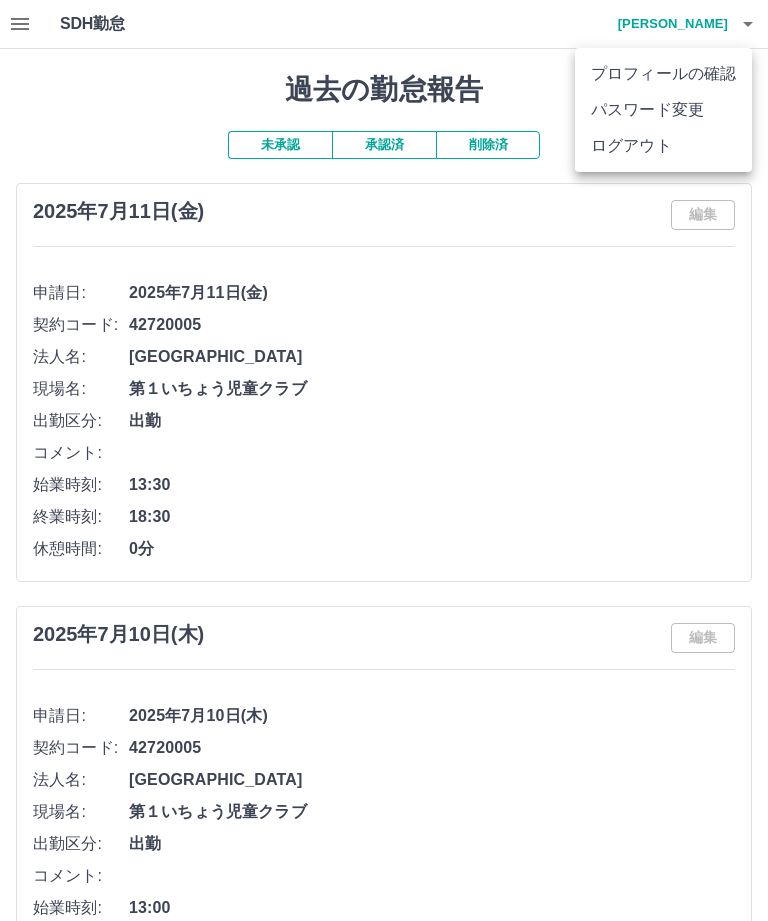 click on "ログアウト" at bounding box center [663, 146] 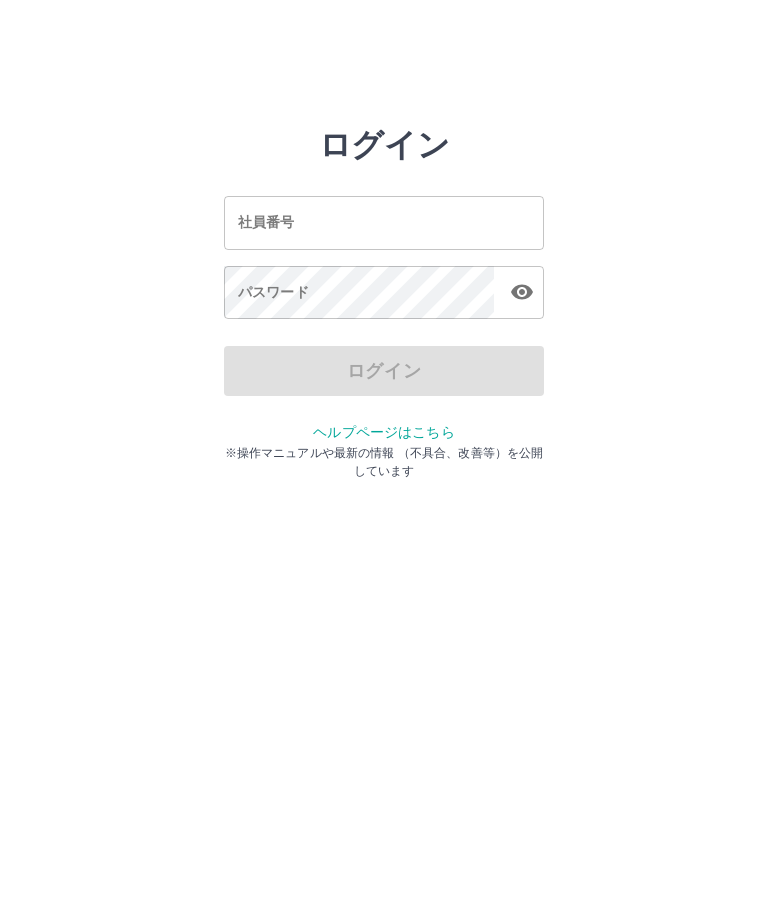 scroll, scrollTop: 0, scrollLeft: 0, axis: both 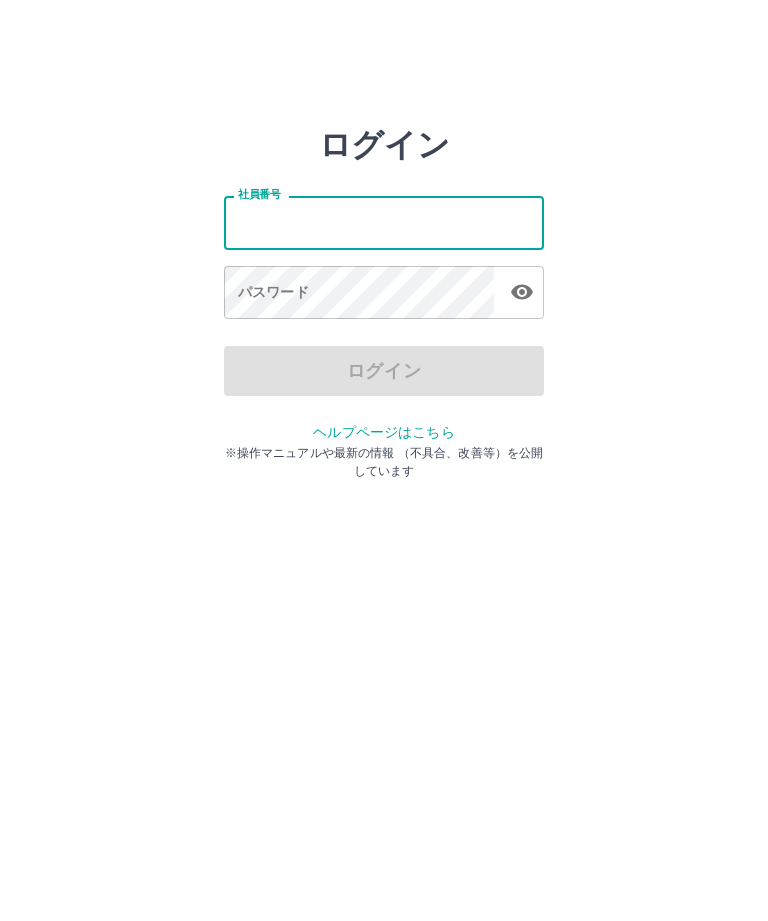 click on "ログイン 社員番号 社員番号 パスワード パスワード ログイン ヘルプページはこちら ※操作マニュアルや最新の情報 （不具合、改善等）を公開しています" at bounding box center (384, 223) 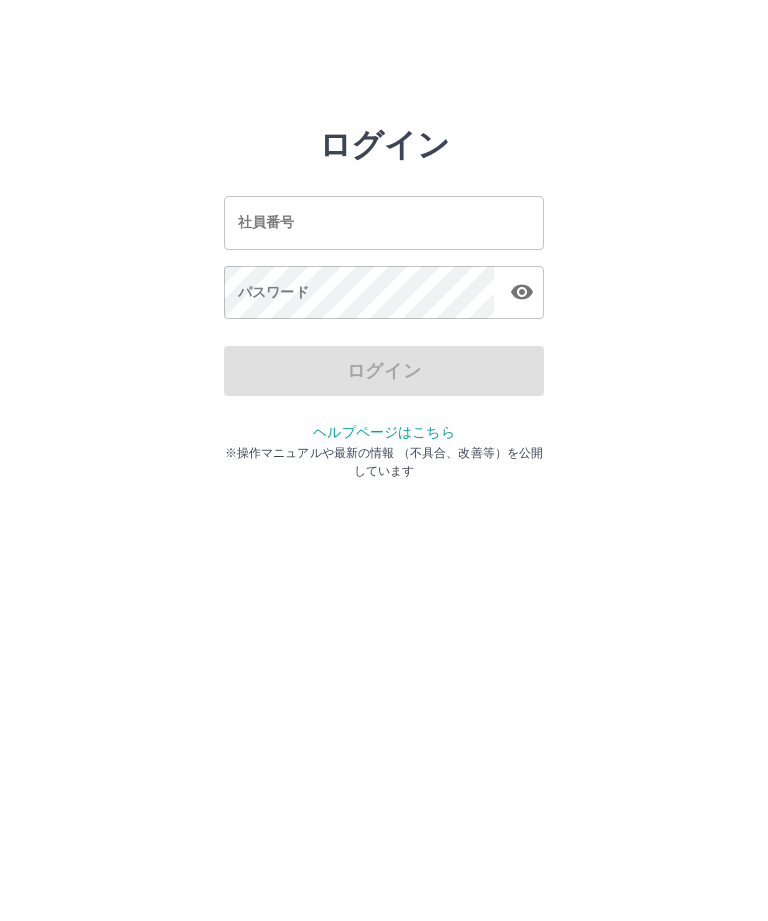 click on "社員番号" at bounding box center (384, 222) 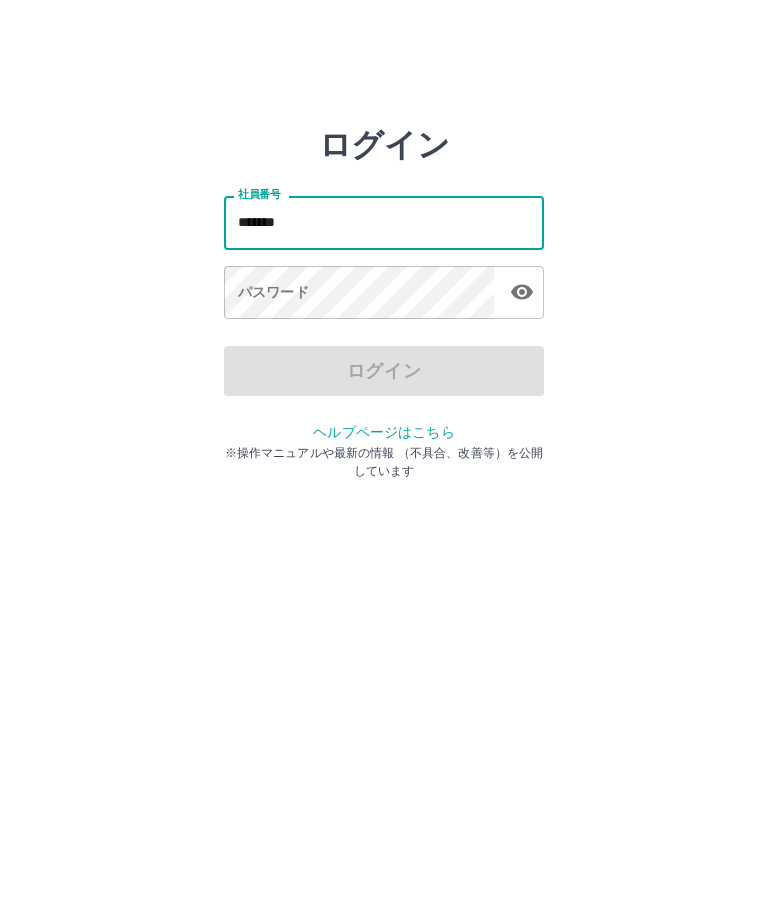 type on "*******" 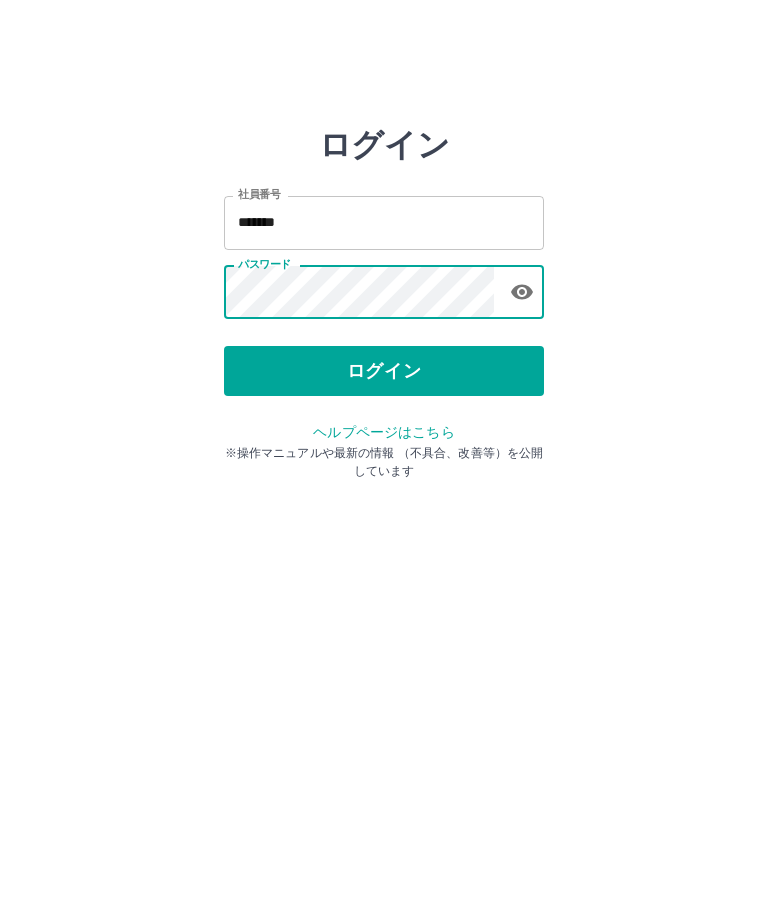 click on "ログイン" at bounding box center (384, 371) 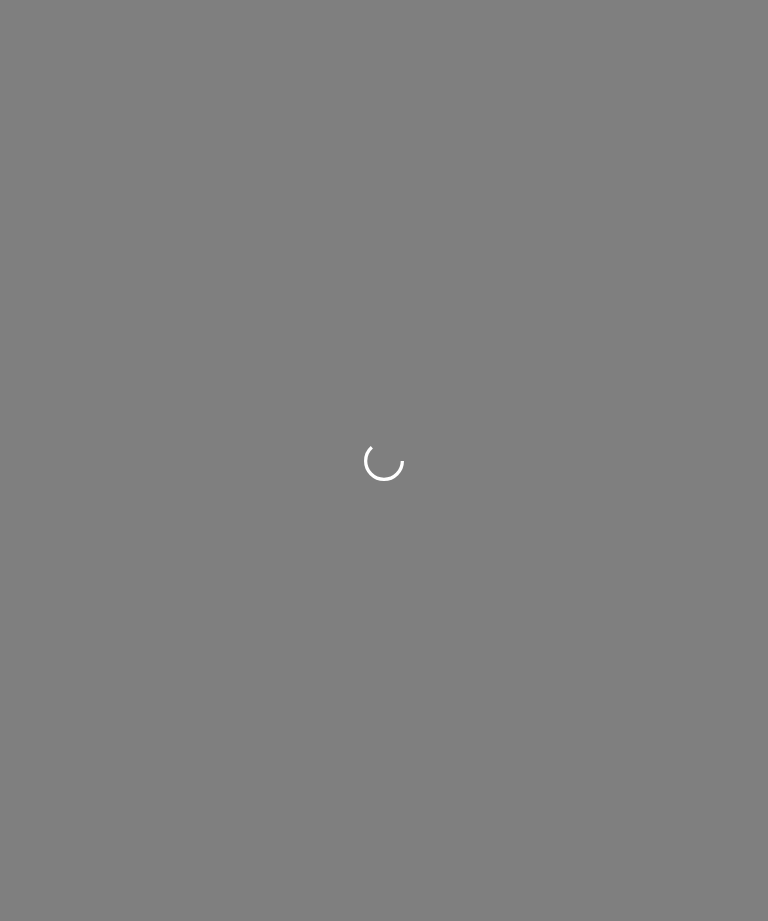 scroll, scrollTop: 0, scrollLeft: 0, axis: both 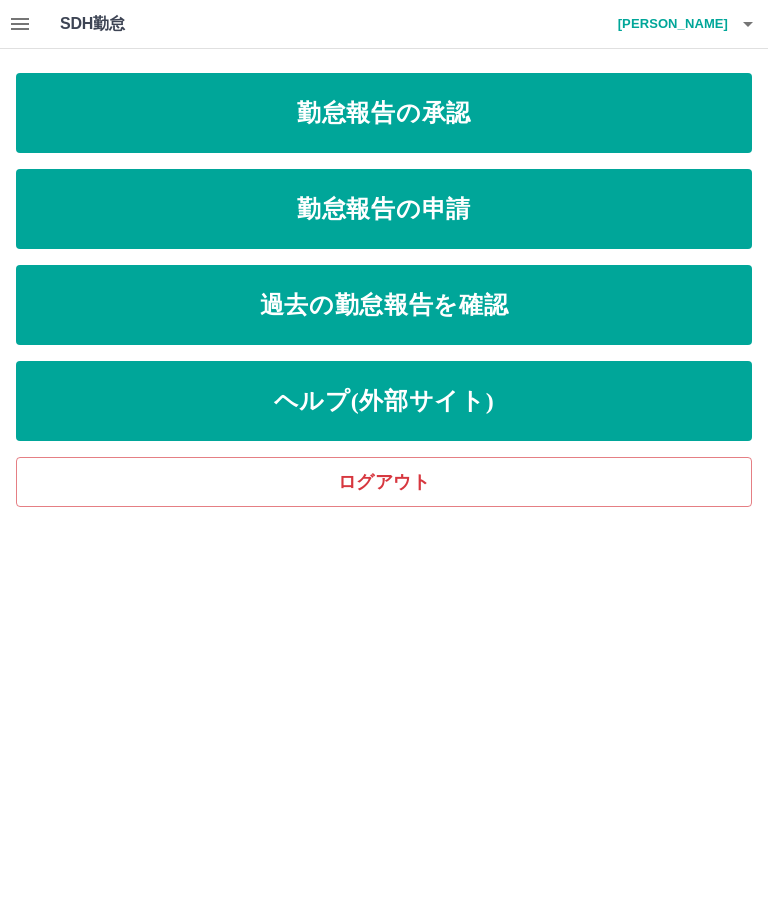 click on "勤怠報告の承認" at bounding box center [384, 113] 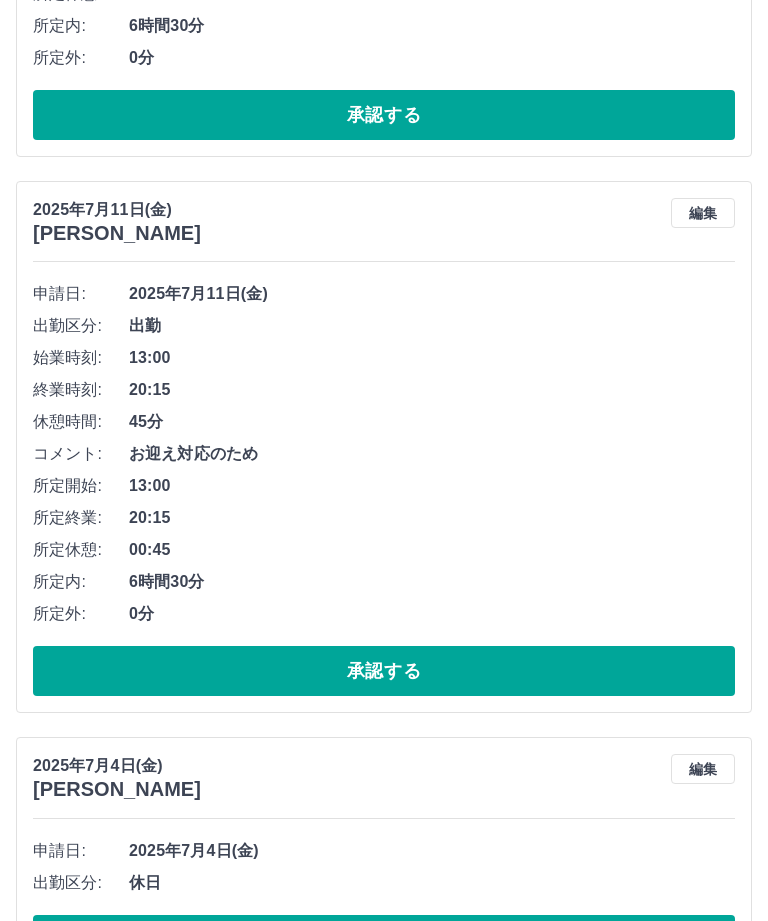 scroll, scrollTop: 3388, scrollLeft: 0, axis: vertical 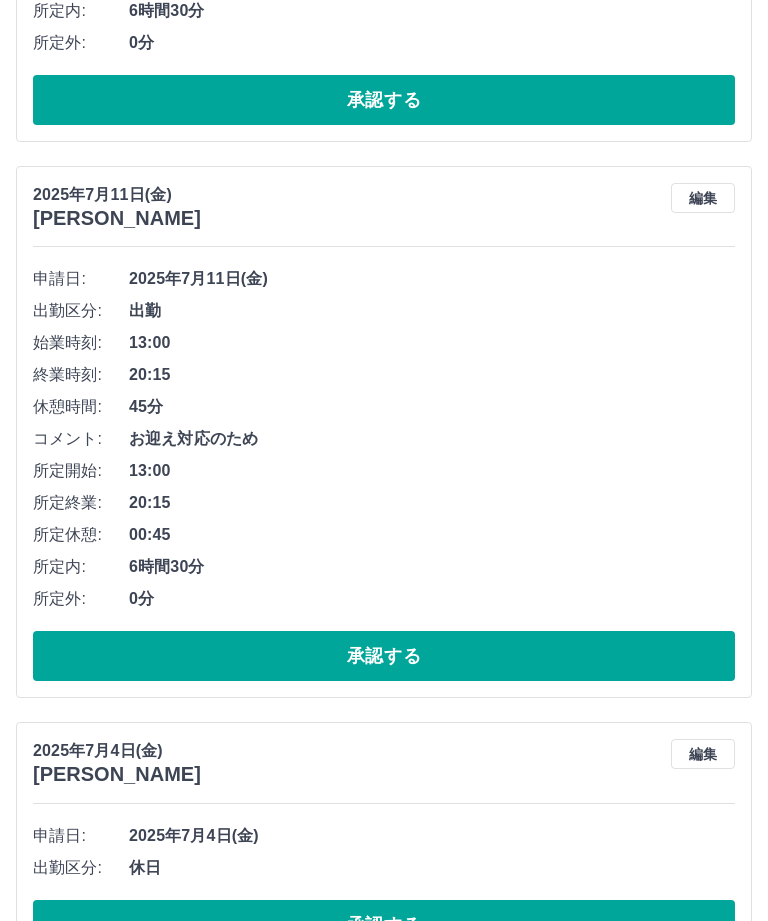 click on "承認する" at bounding box center (384, 925) 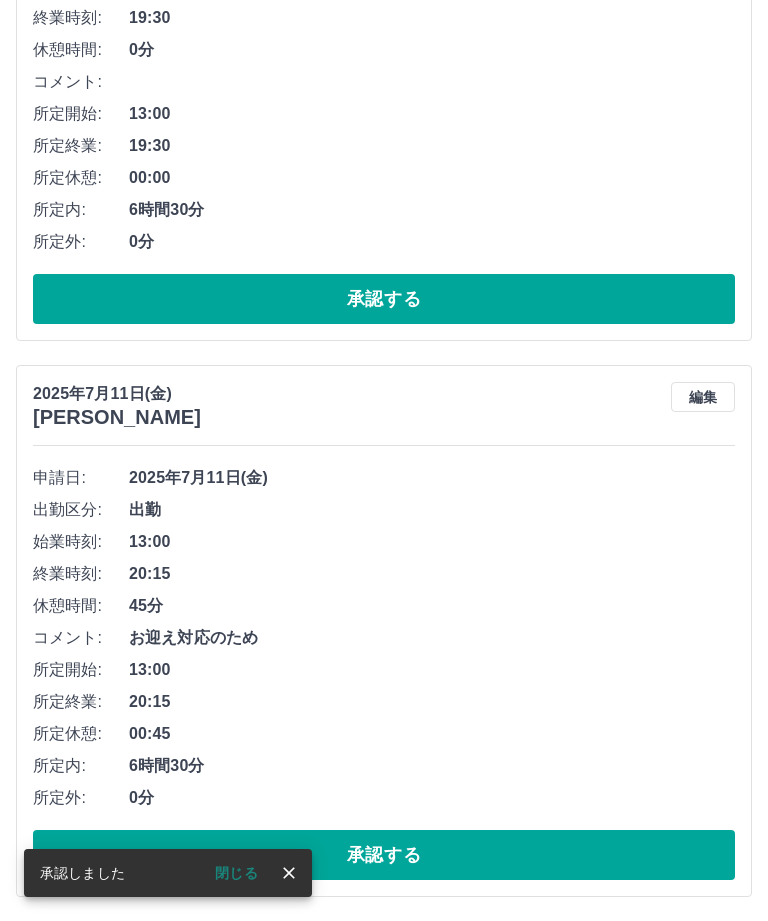 scroll, scrollTop: 3120, scrollLeft: 0, axis: vertical 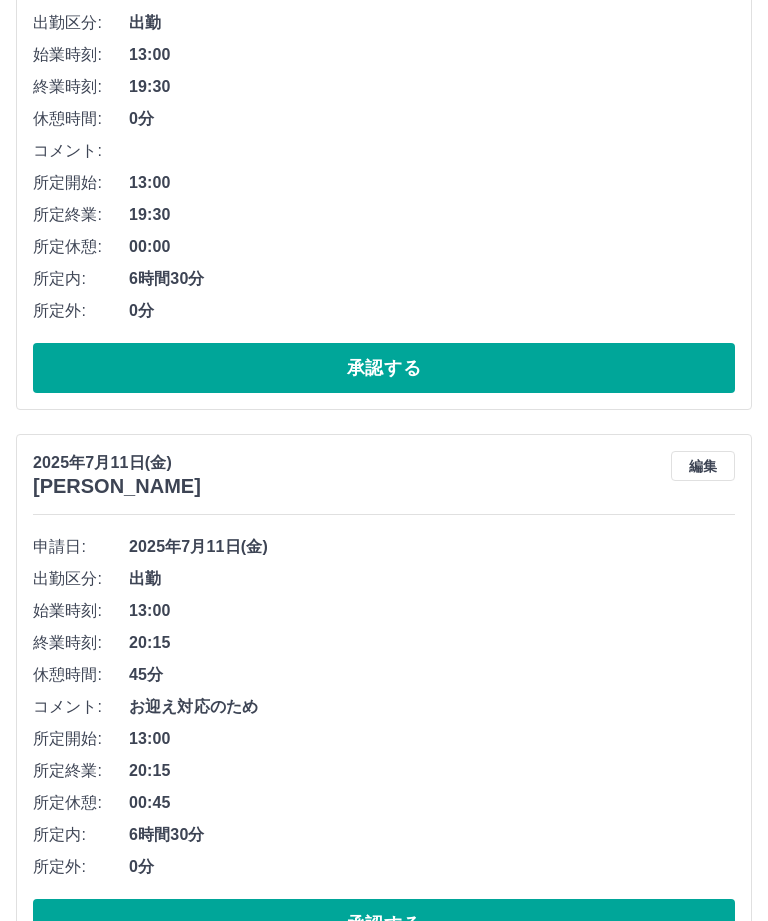 click on "承認する" at bounding box center (384, 924) 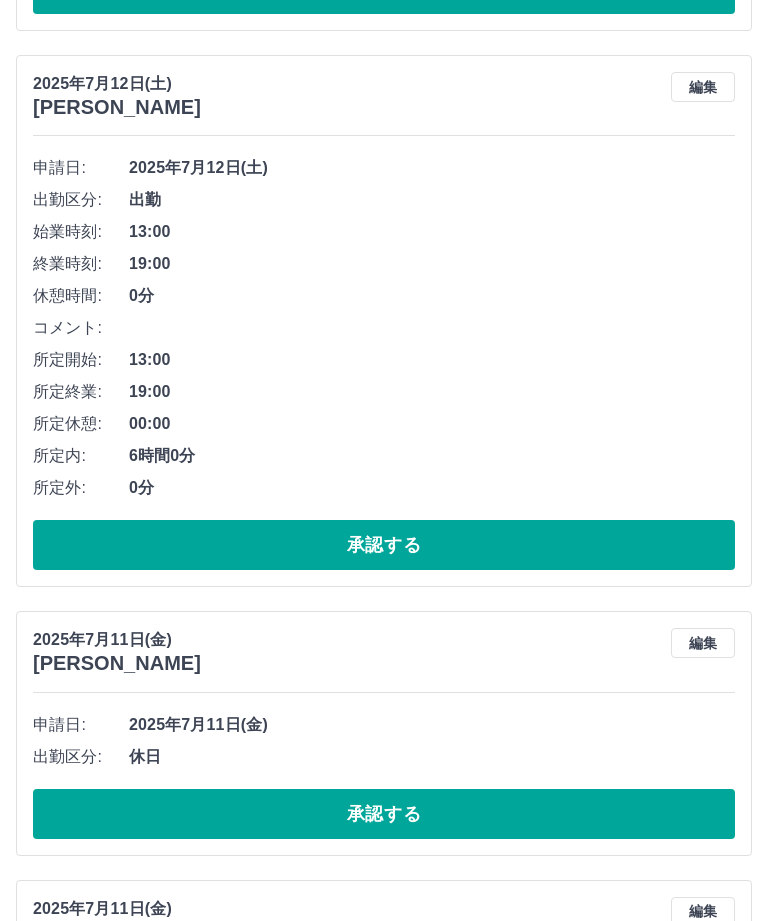 scroll, scrollTop: 2118, scrollLeft: 0, axis: vertical 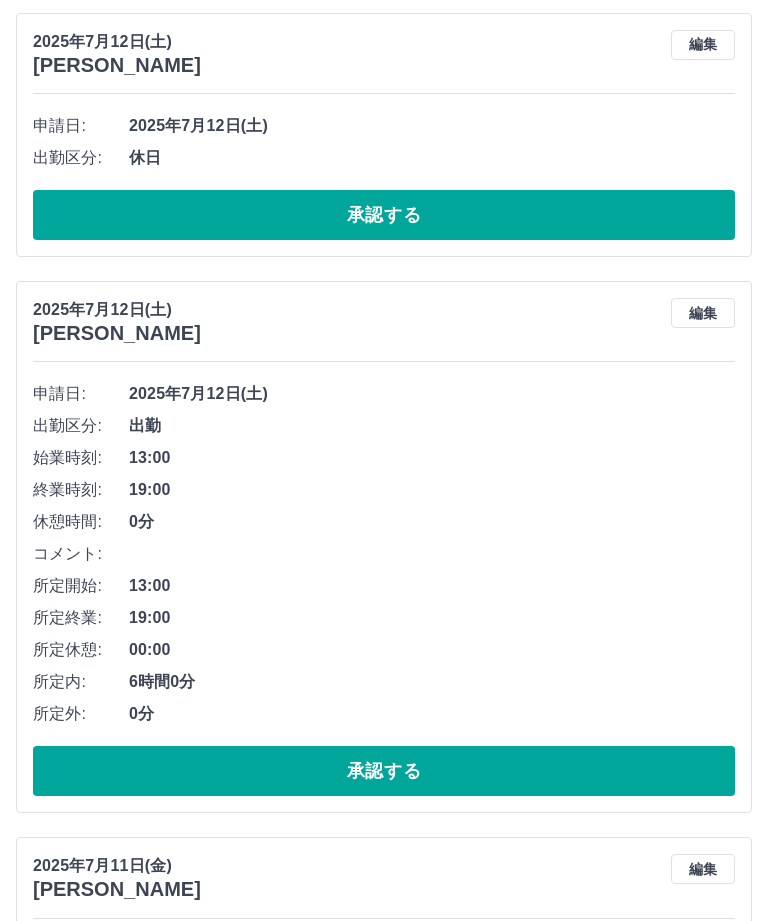 click on "承認する" at bounding box center (384, 772) 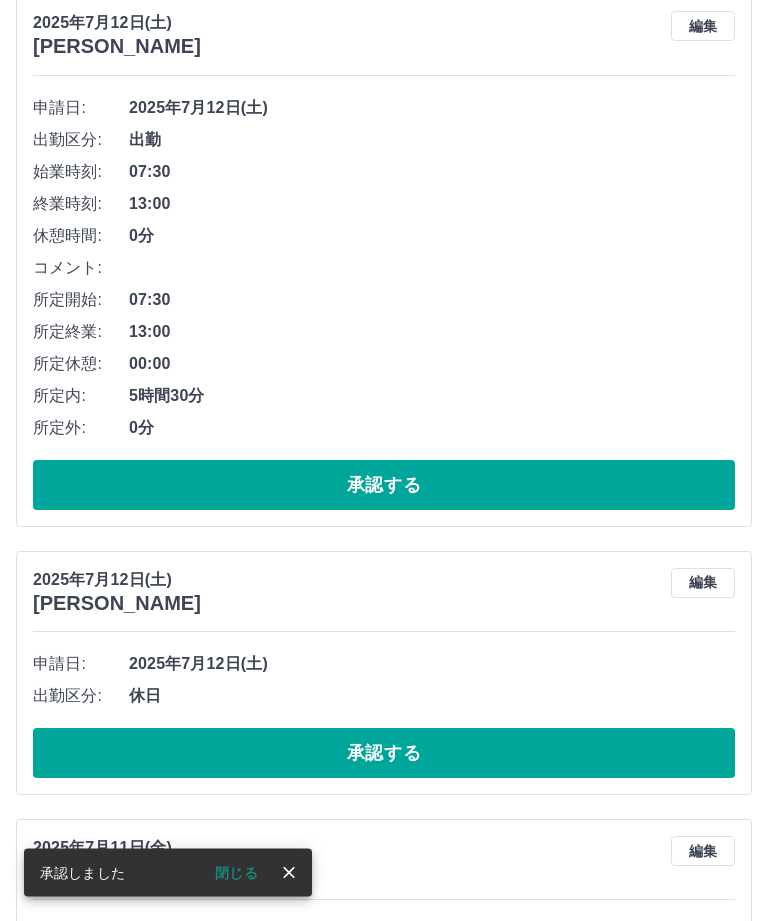 scroll, scrollTop: 1354, scrollLeft: 0, axis: vertical 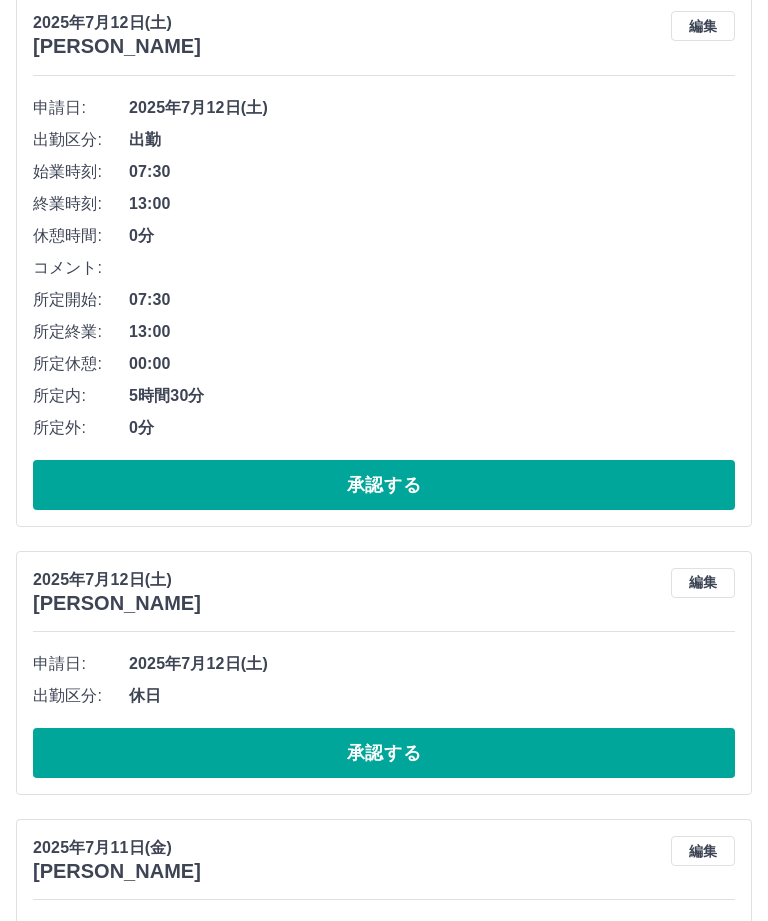 click on "承認する" at bounding box center (384, 753) 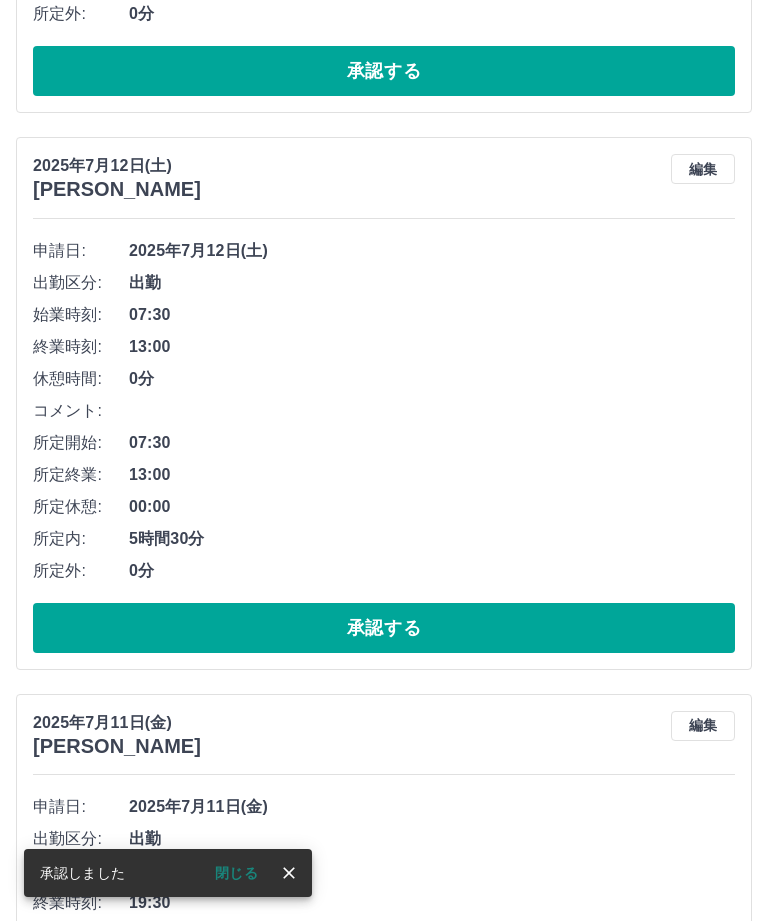 scroll, scrollTop: 1204, scrollLeft: 0, axis: vertical 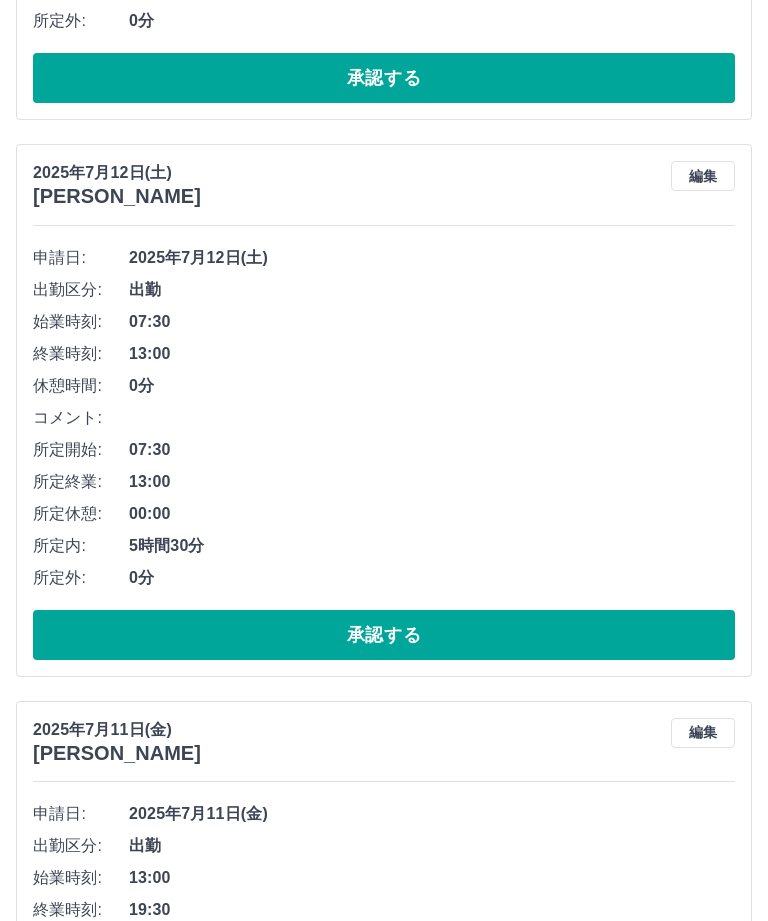 click on "承認する" at bounding box center [384, 635] 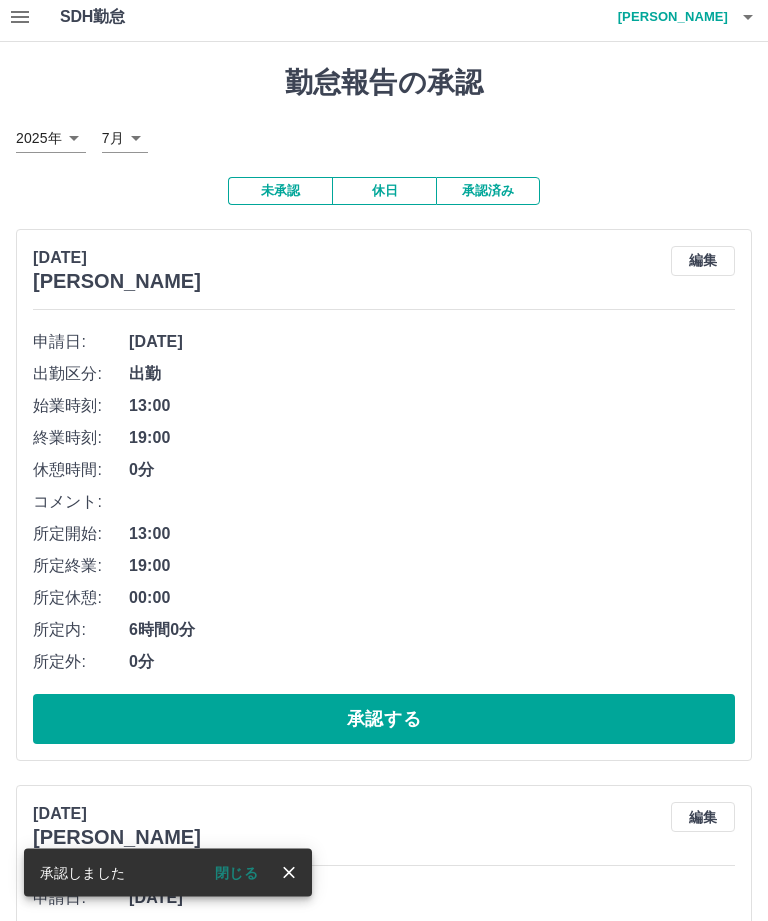 scroll, scrollTop: 0, scrollLeft: 0, axis: both 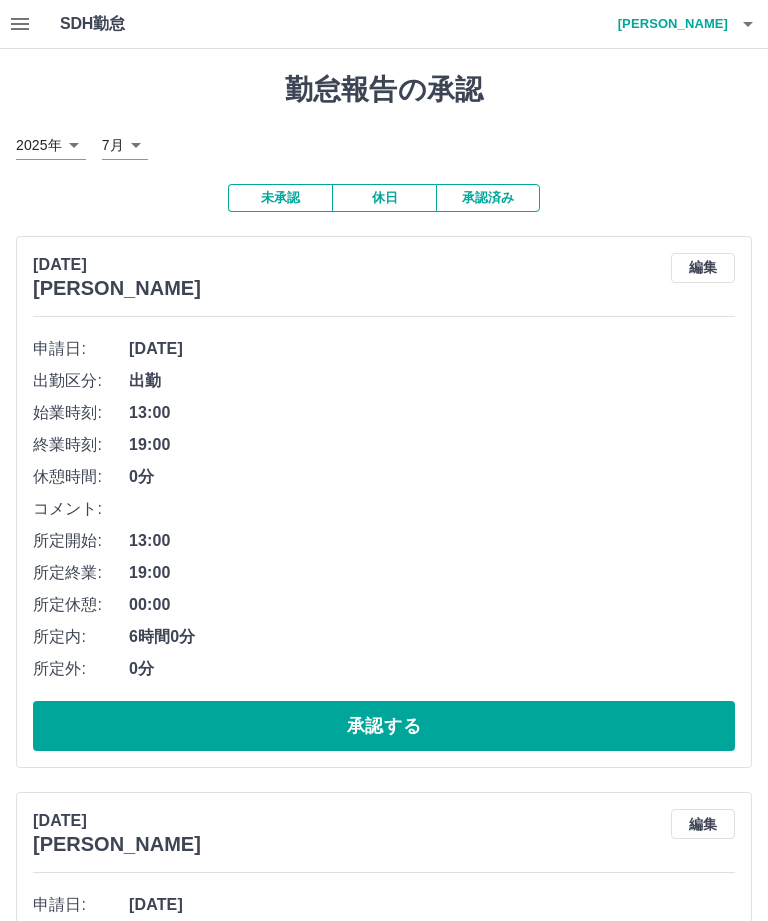 click 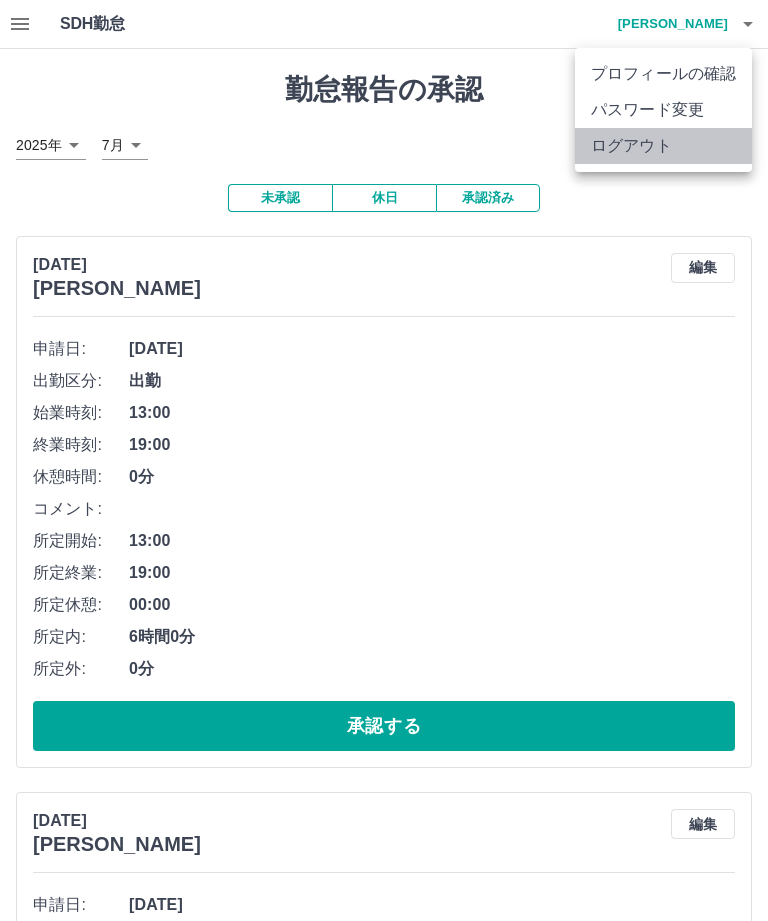 click on "ログアウト" at bounding box center [663, 146] 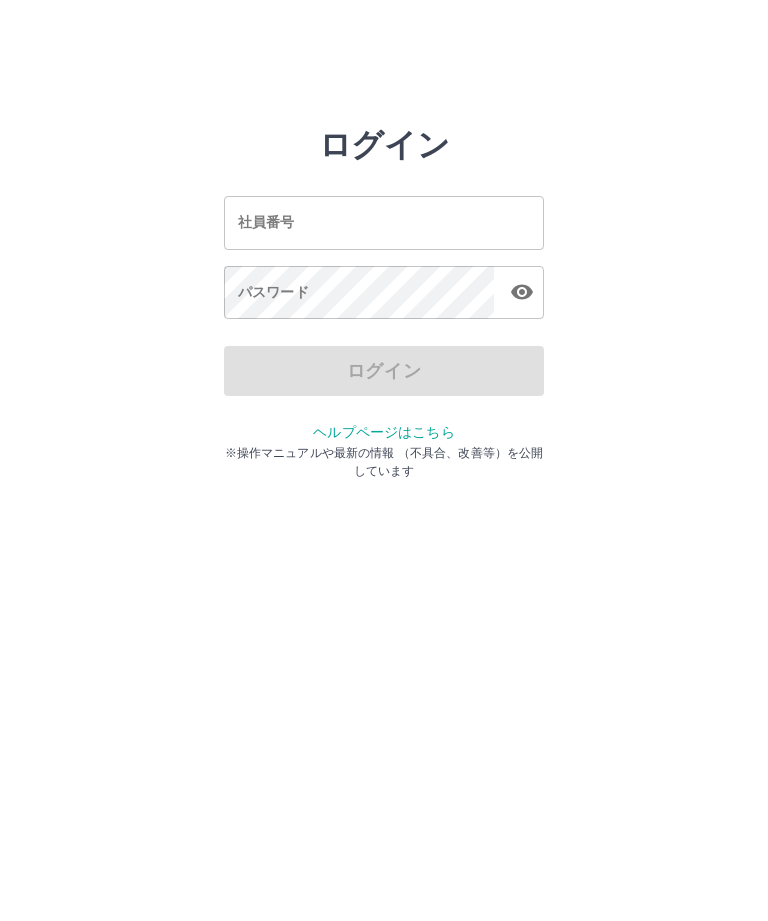 scroll, scrollTop: 0, scrollLeft: 0, axis: both 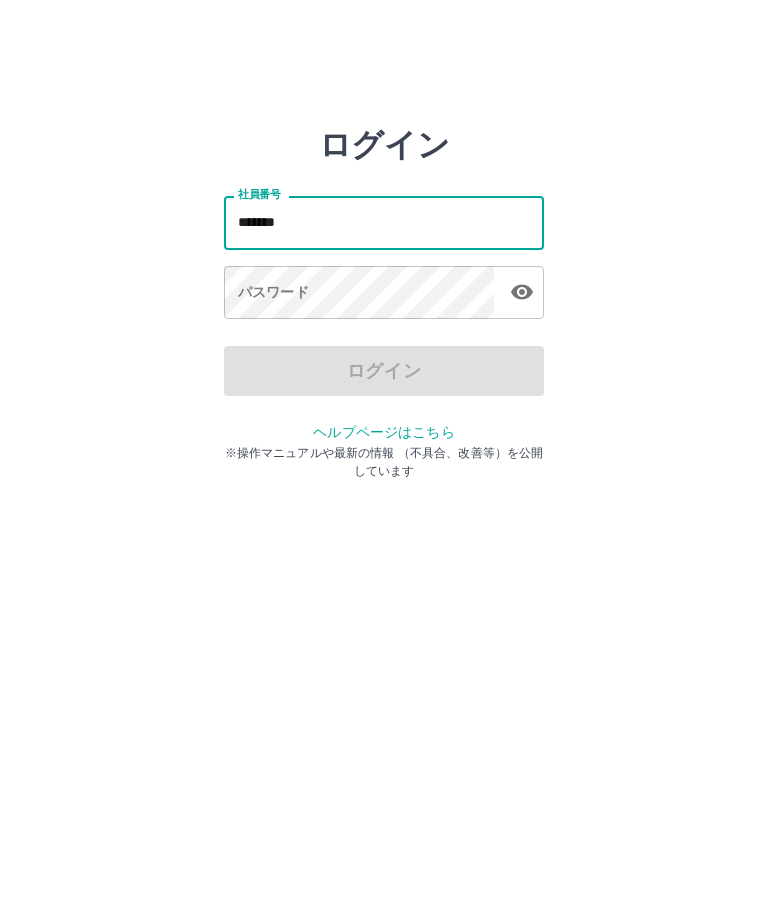 type on "*******" 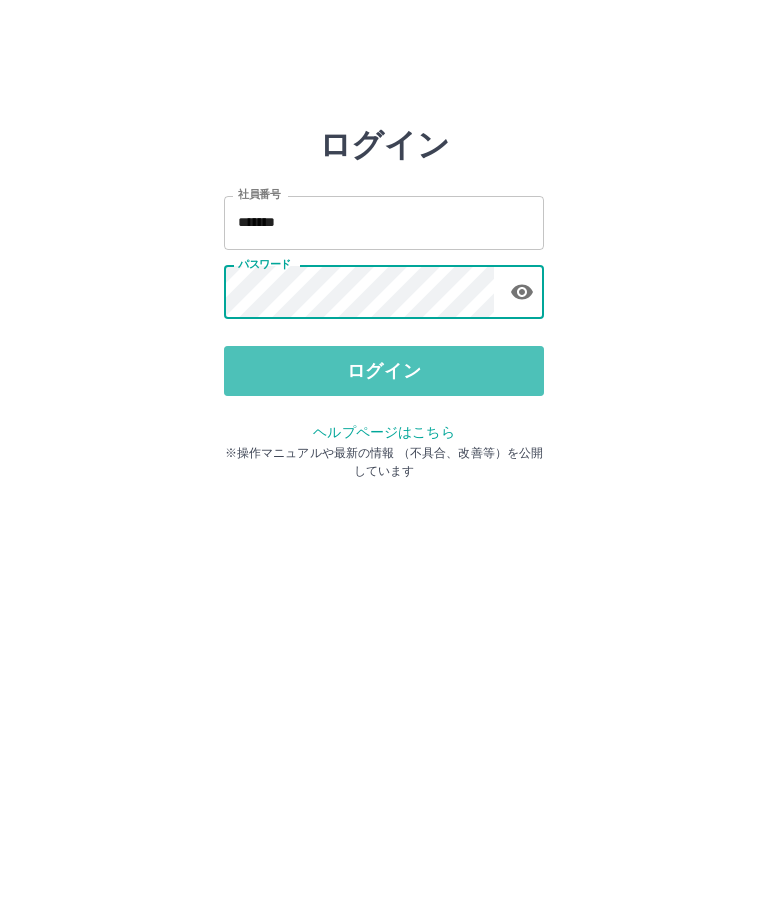 click on "ログイン" at bounding box center [384, 371] 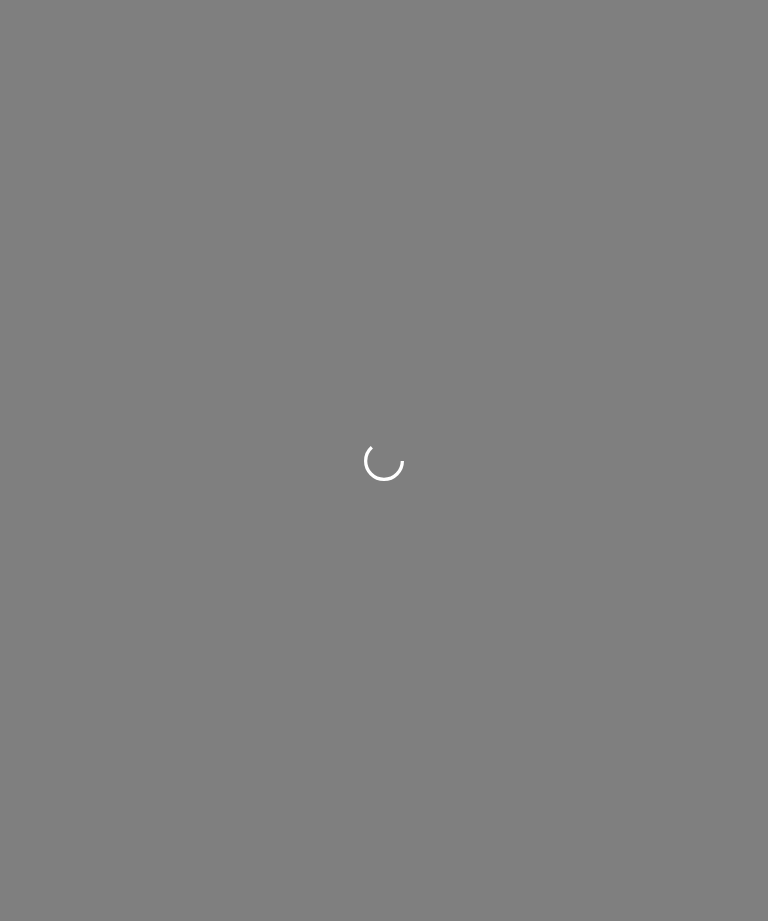 scroll, scrollTop: 0, scrollLeft: 0, axis: both 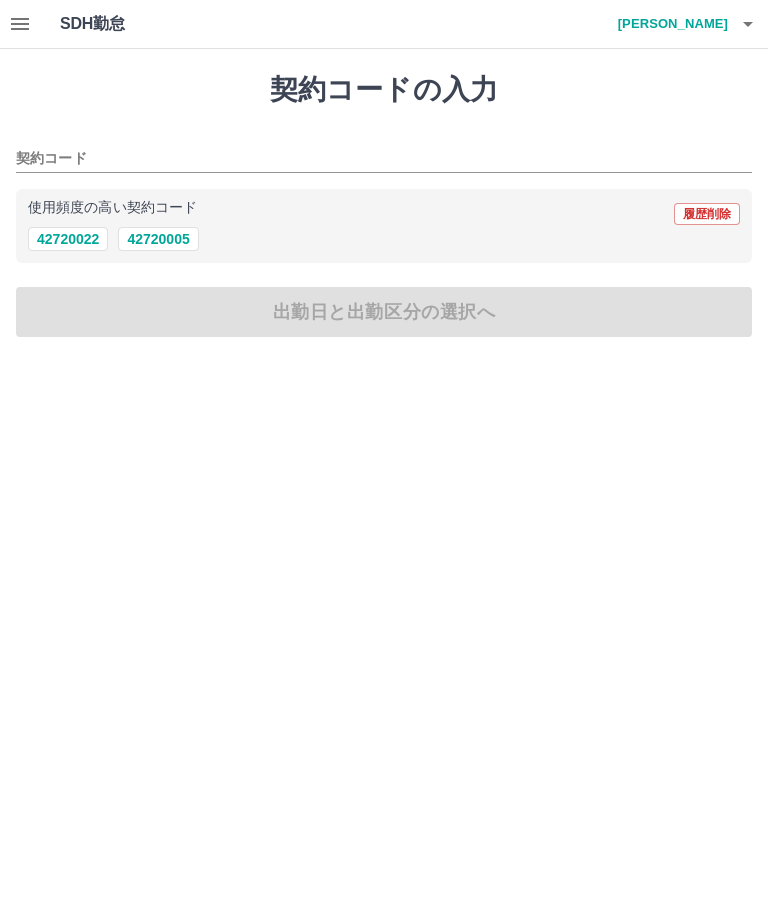 click 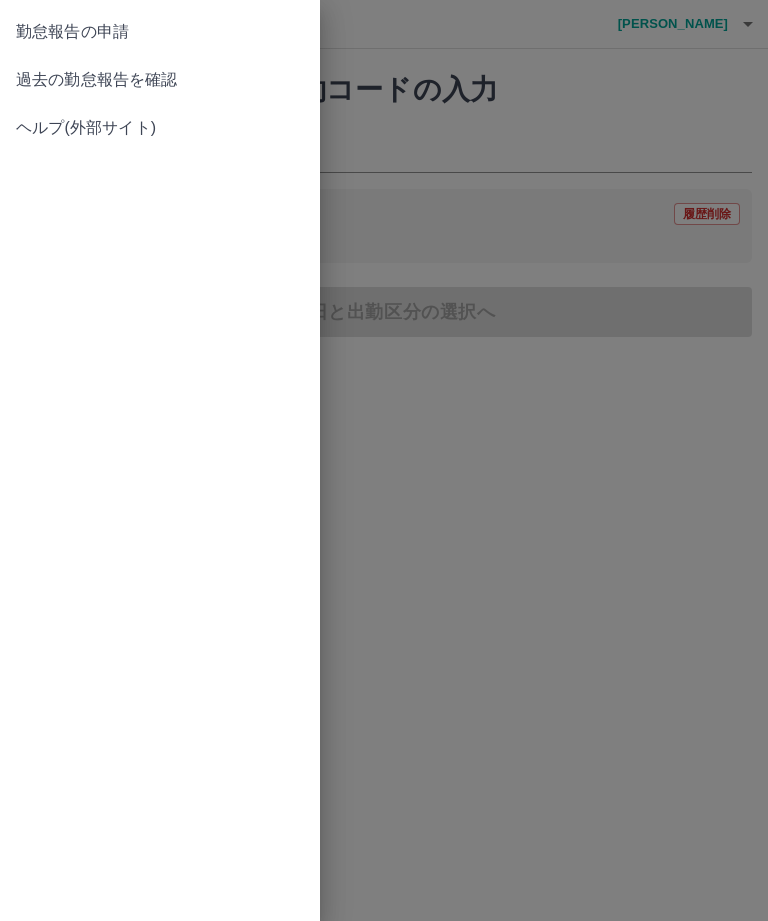 click on "過去の勤怠報告を確認" at bounding box center [160, 80] 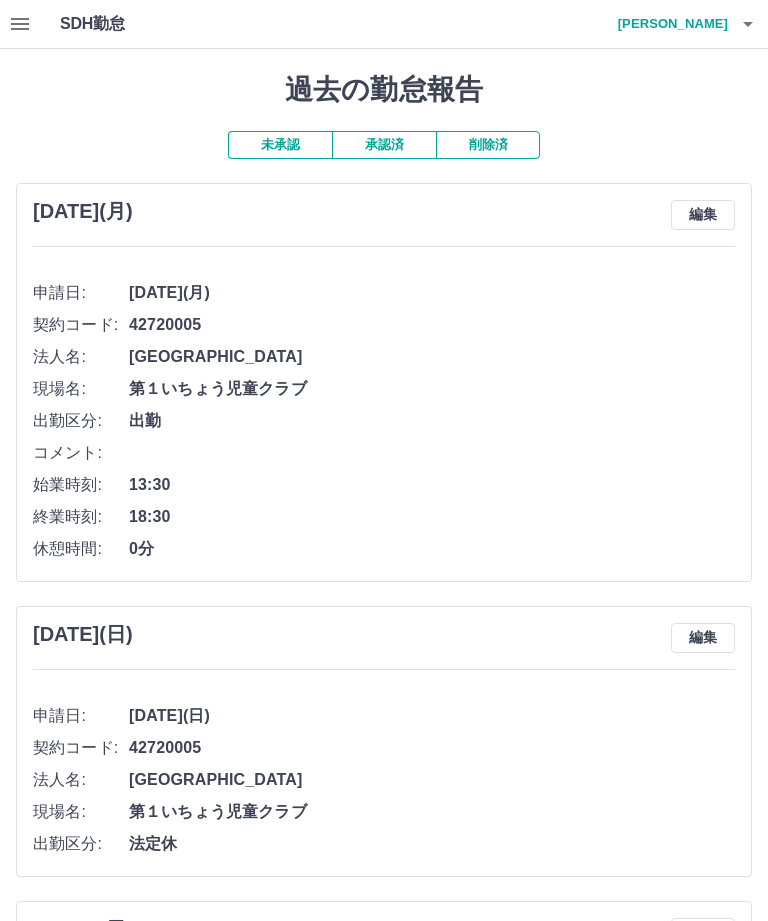 click on "編集" at bounding box center [703, 215] 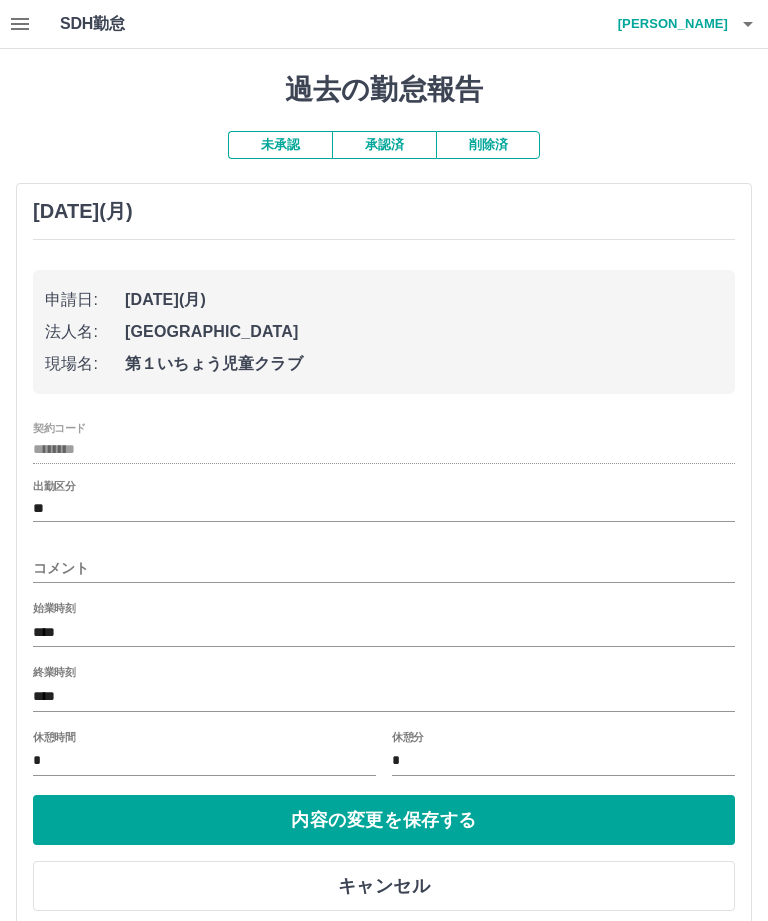 click on "****" at bounding box center (384, 632) 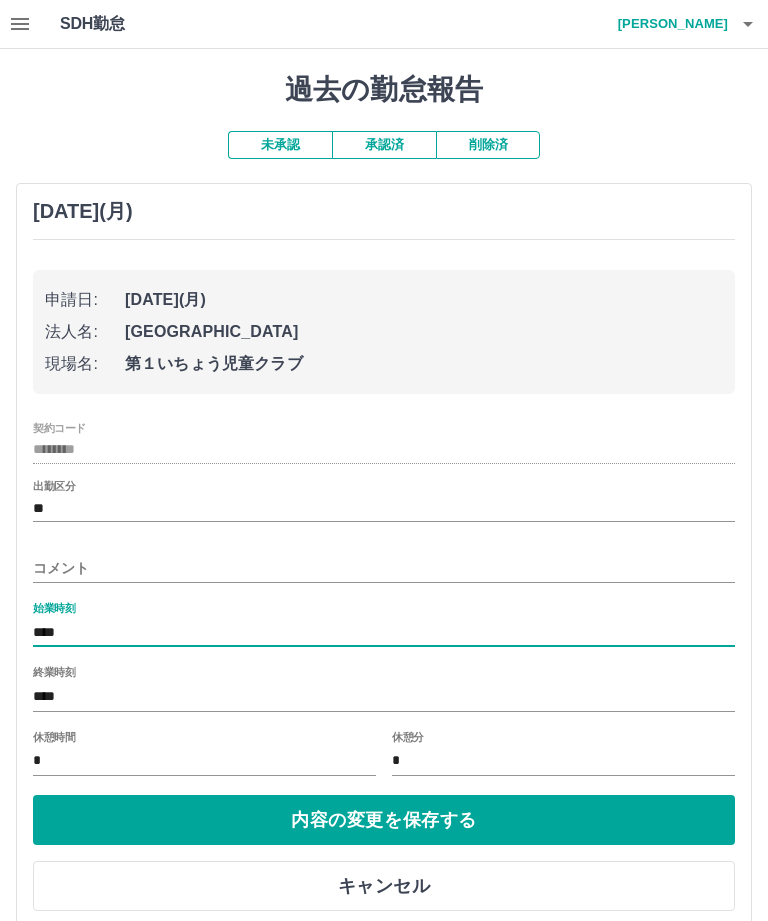scroll, scrollTop: 9, scrollLeft: 0, axis: vertical 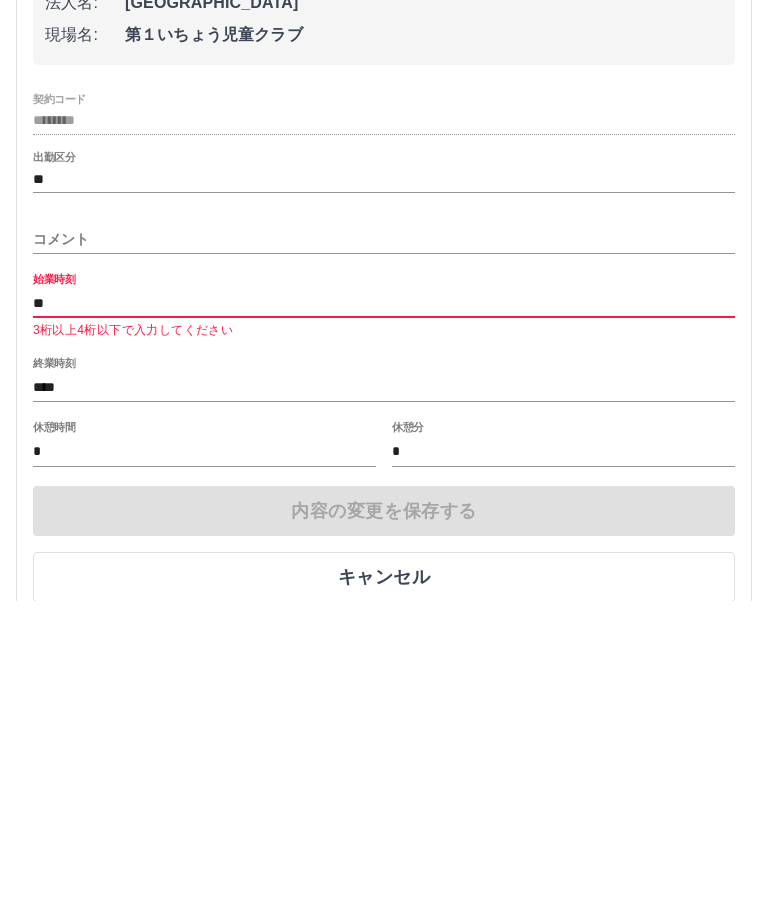 type on "*" 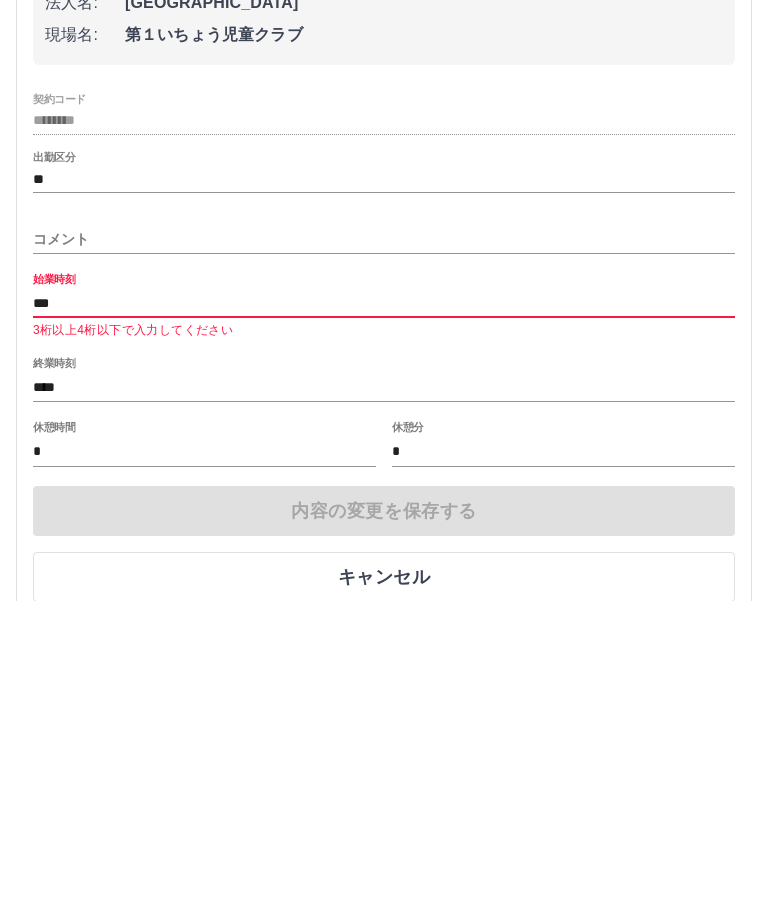 type on "****" 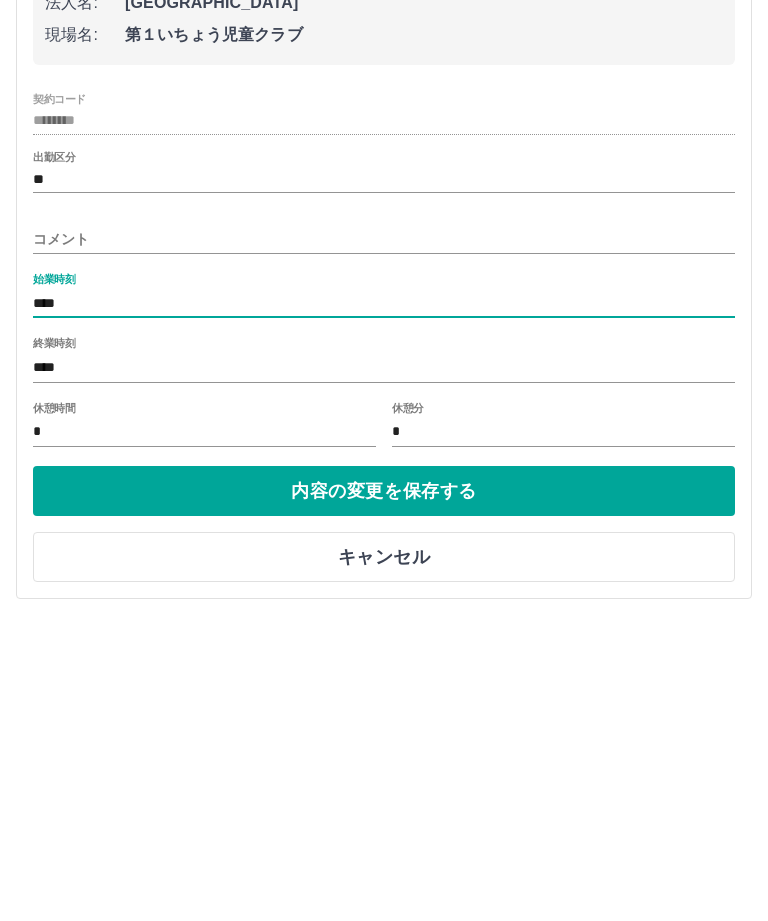 click on "内容の変更を保存する" at bounding box center (384, 811) 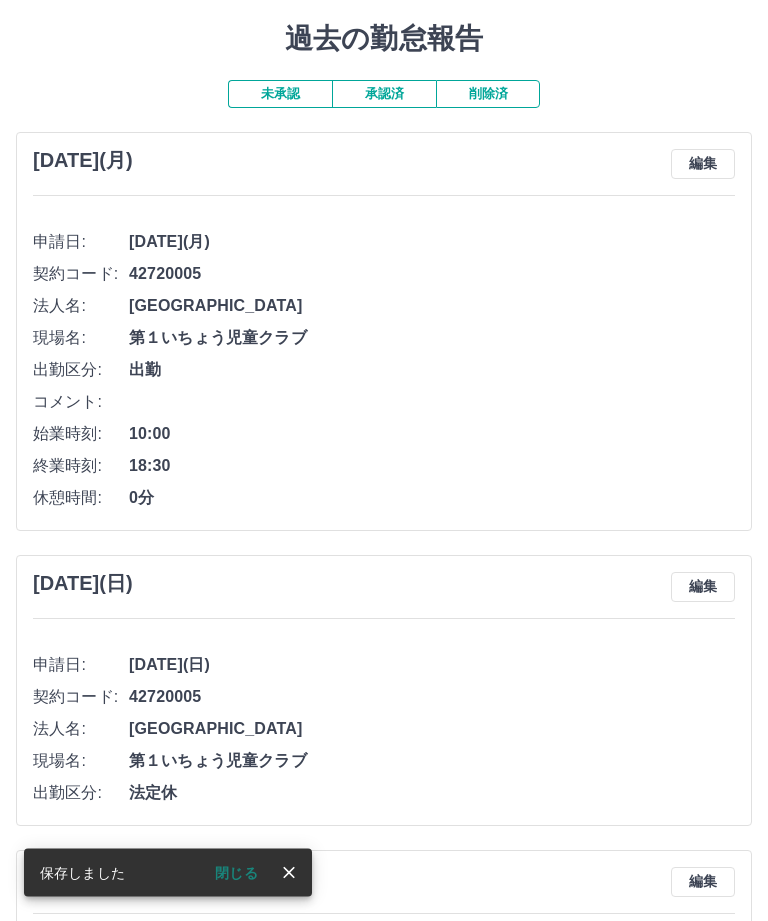 scroll, scrollTop: 0, scrollLeft: 0, axis: both 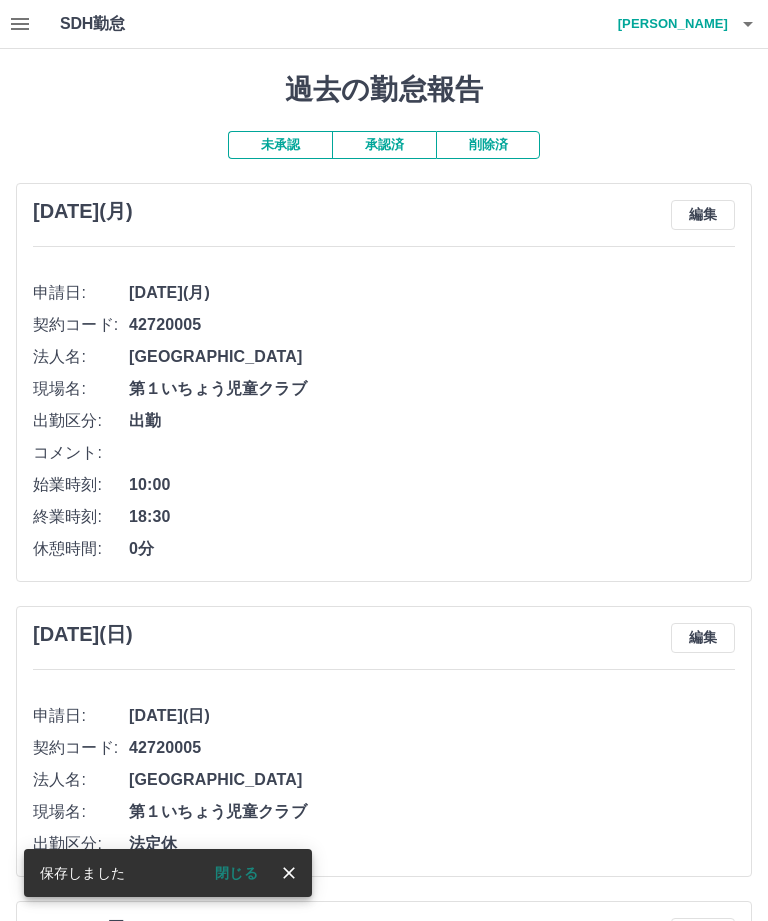 click on "編集" at bounding box center (703, 215) 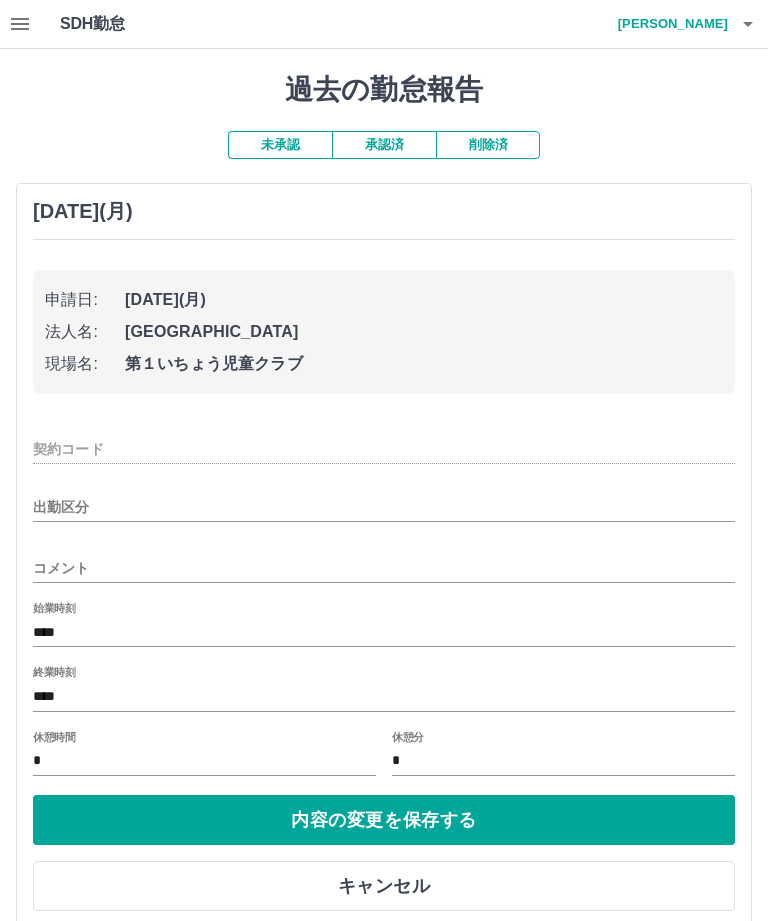 type on "********" 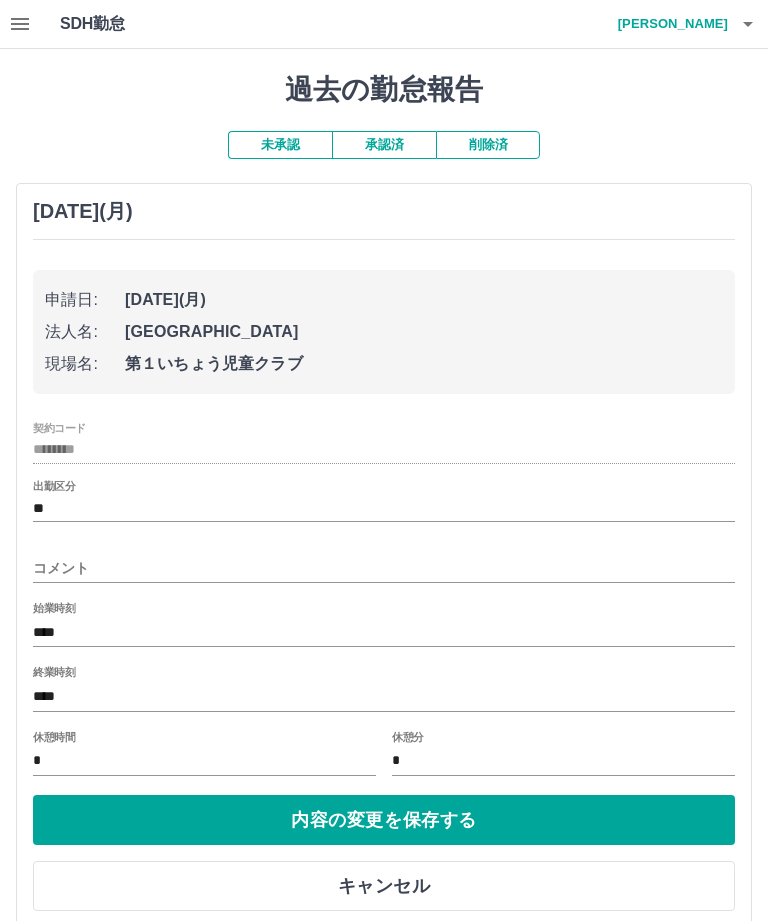 click on "コメント" at bounding box center [384, 568] 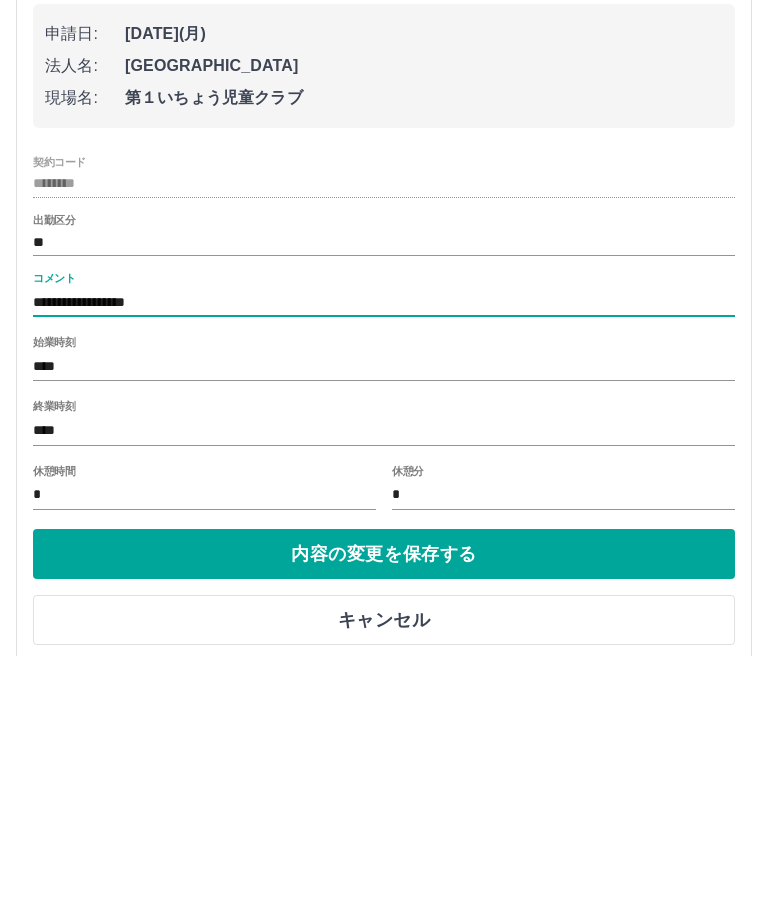 type on "**********" 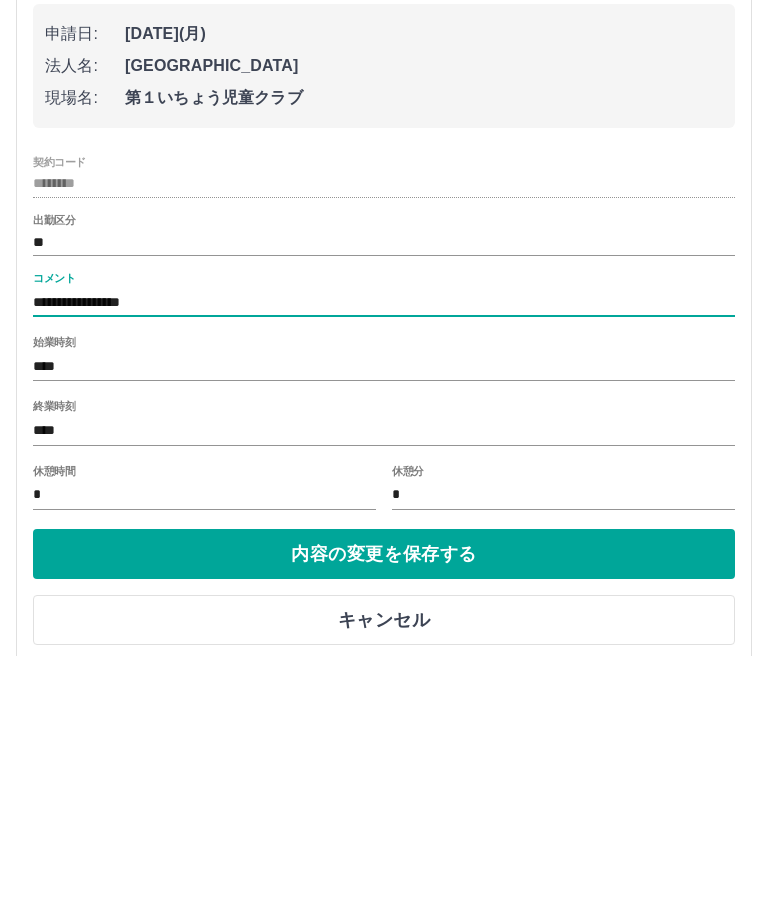 click on "内容の変更を保存する" at bounding box center (384, 820) 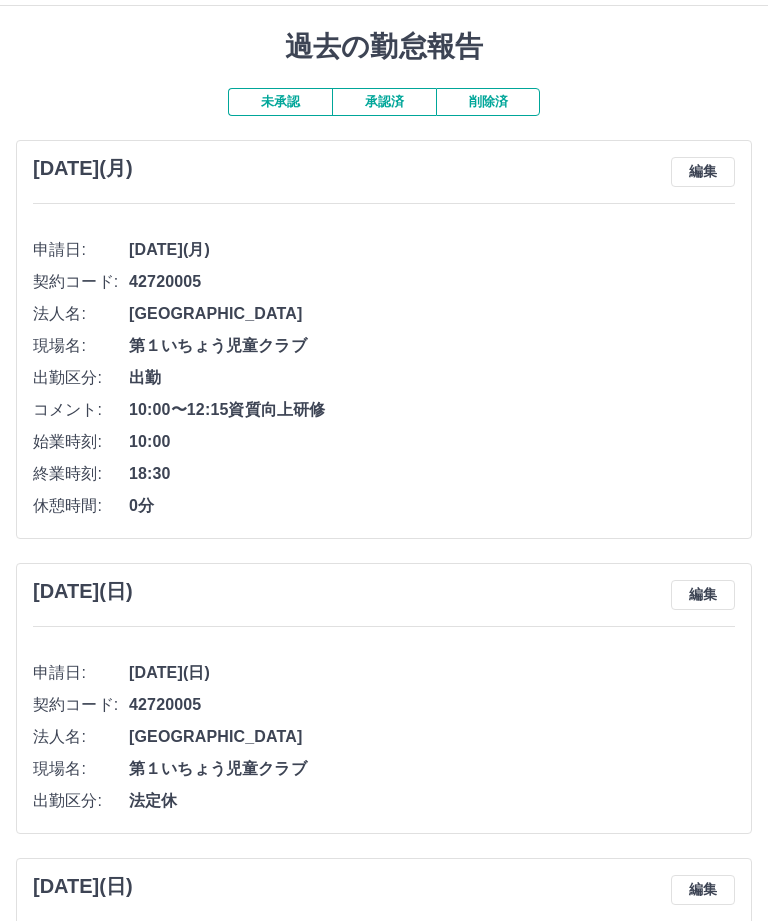 scroll, scrollTop: 43, scrollLeft: 0, axis: vertical 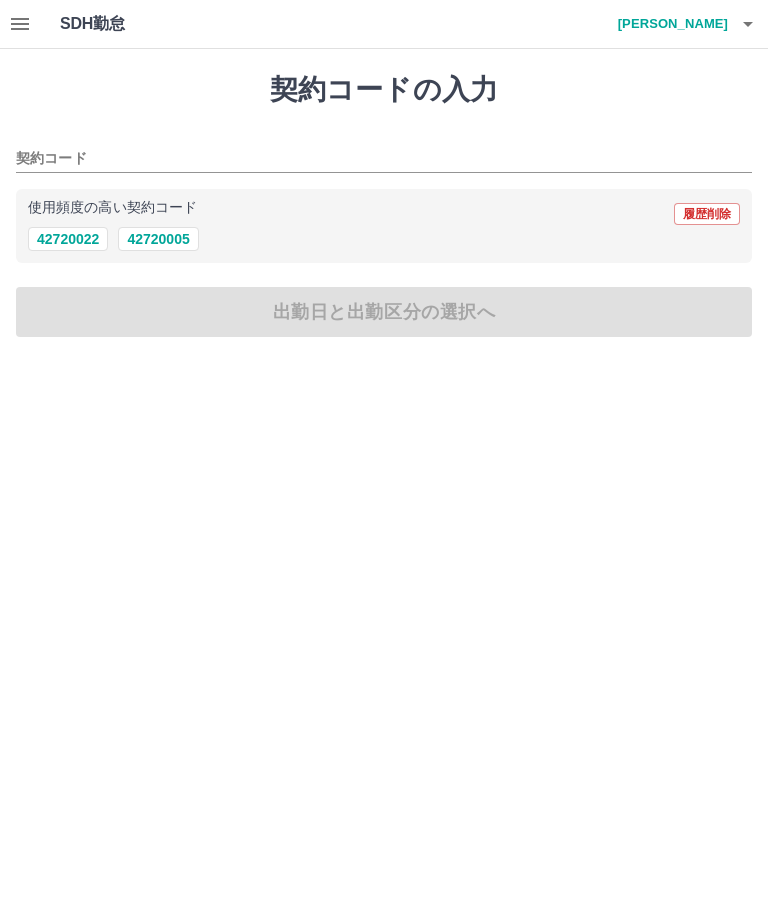 click 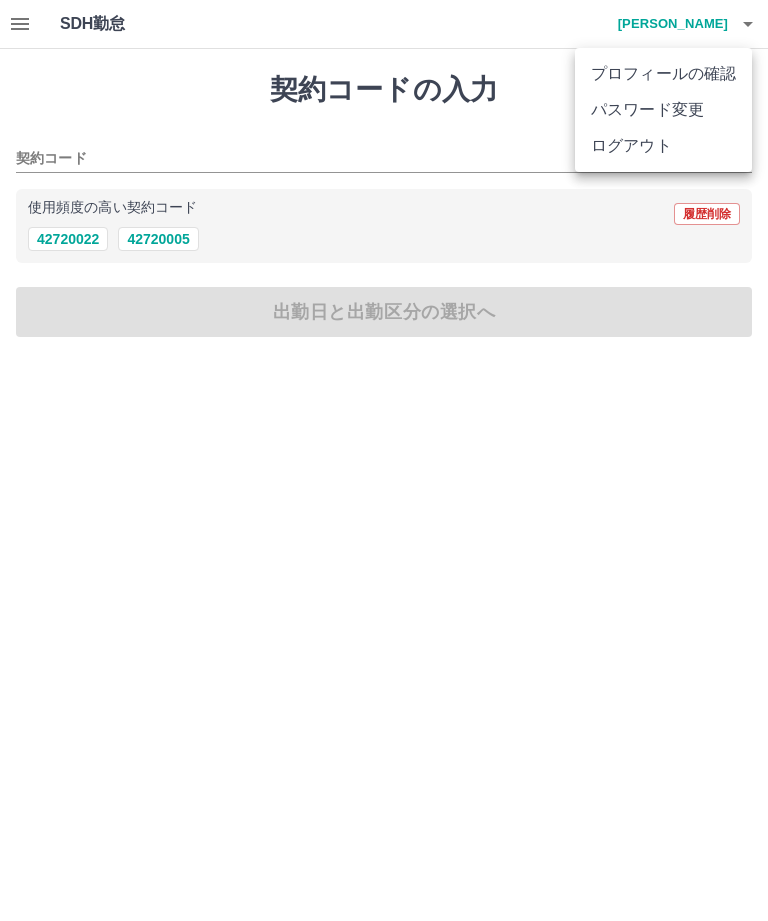 click on "ログアウト" at bounding box center (663, 146) 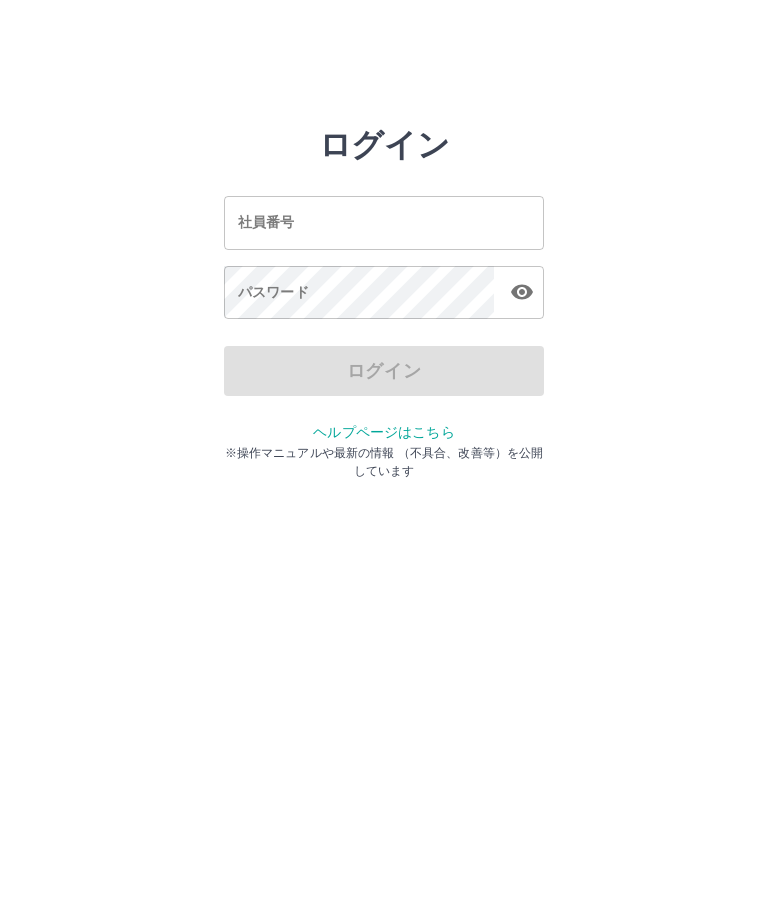 scroll, scrollTop: 0, scrollLeft: 0, axis: both 